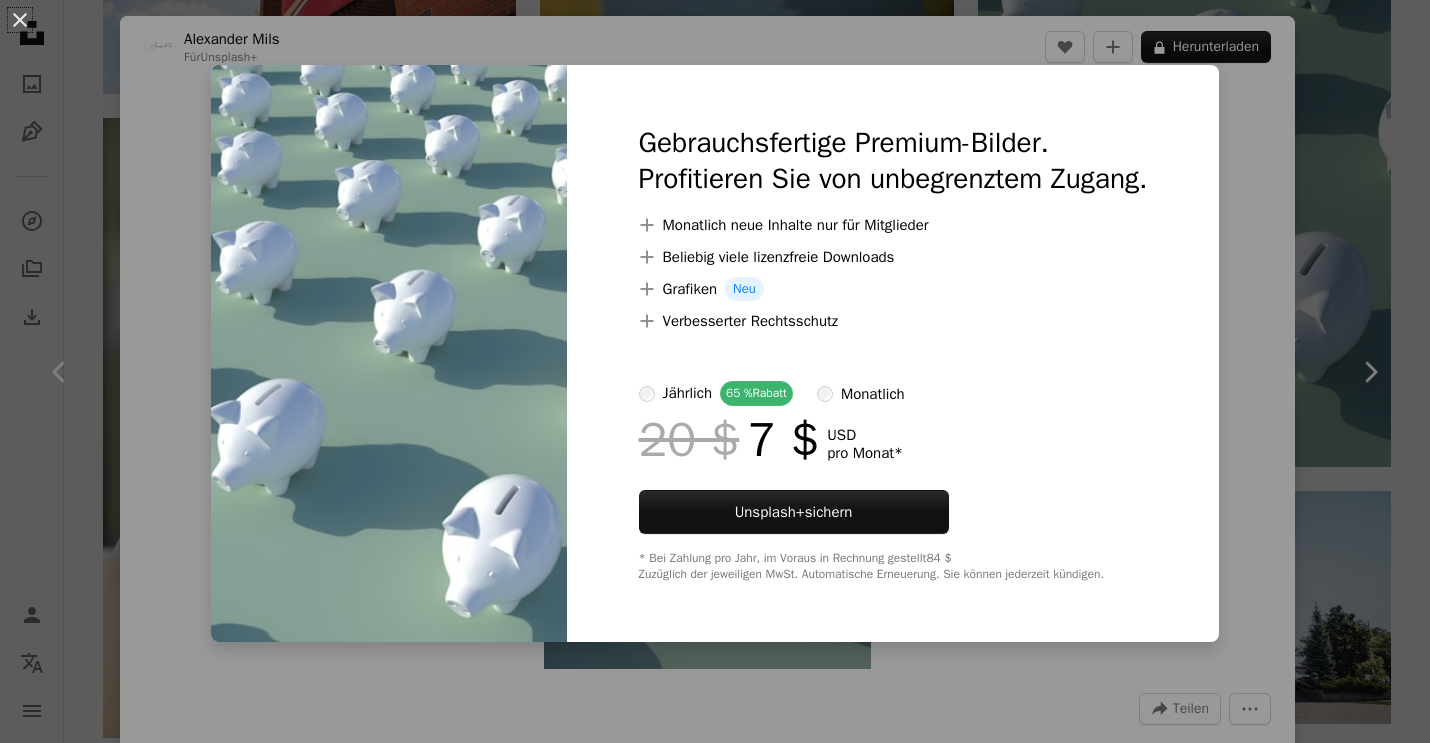 scroll, scrollTop: 11846, scrollLeft: 0, axis: vertical 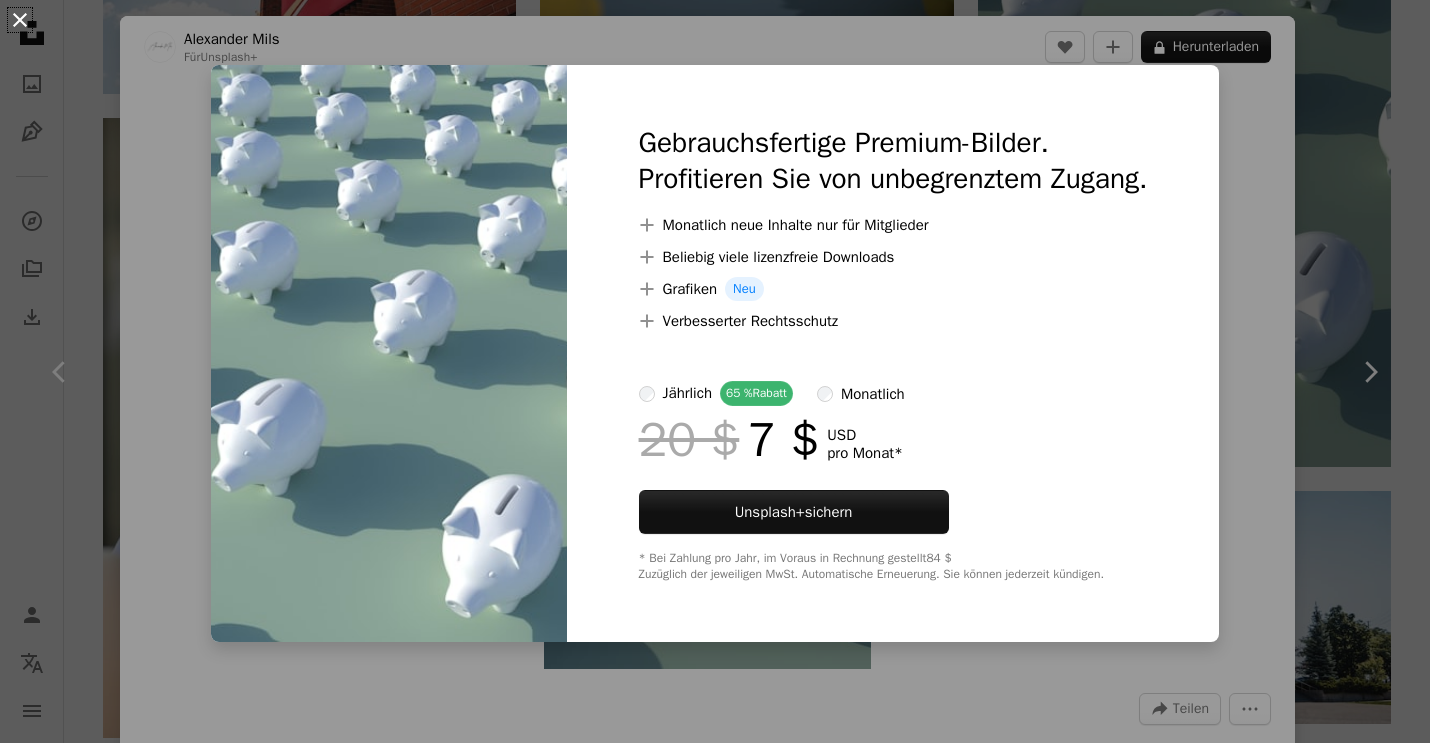 click on "An X shape" at bounding box center (20, 20) 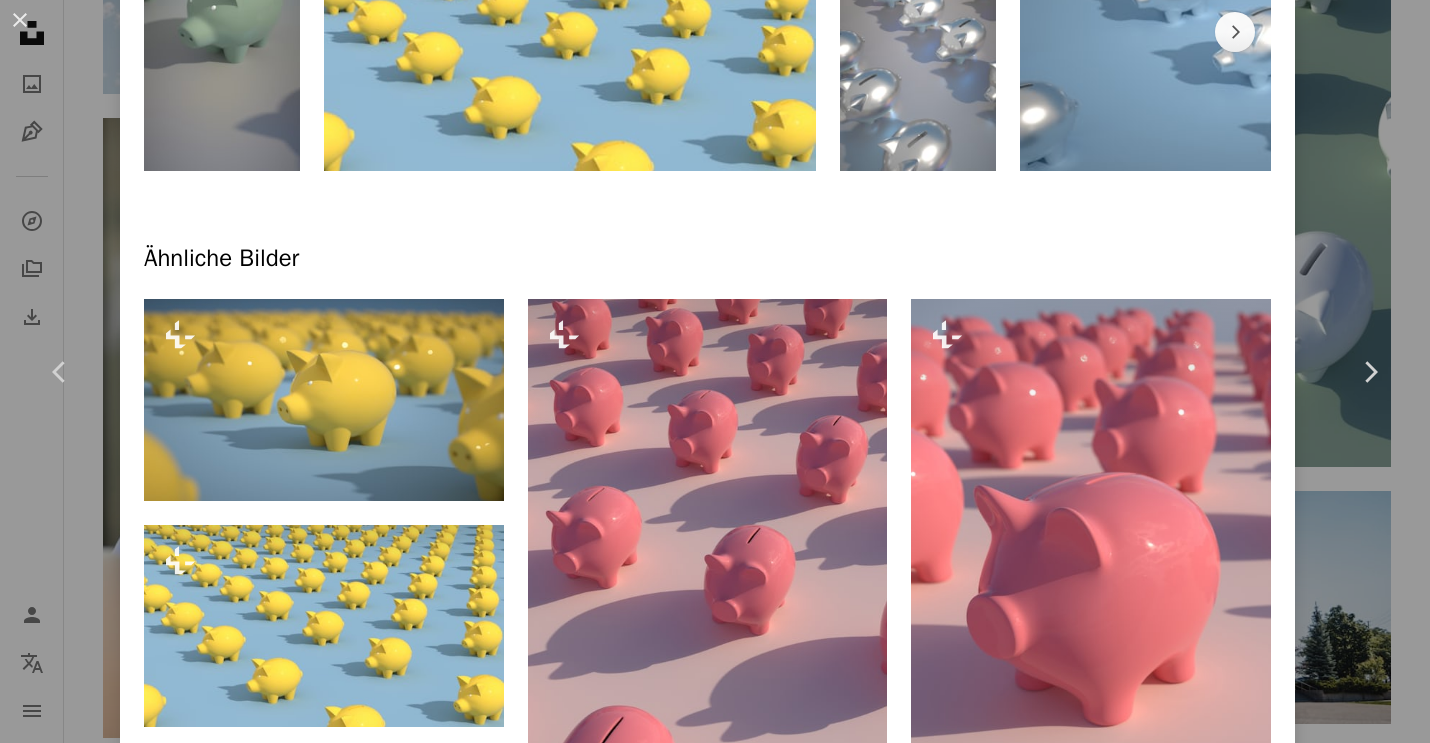 scroll, scrollTop: 1098, scrollLeft: 0, axis: vertical 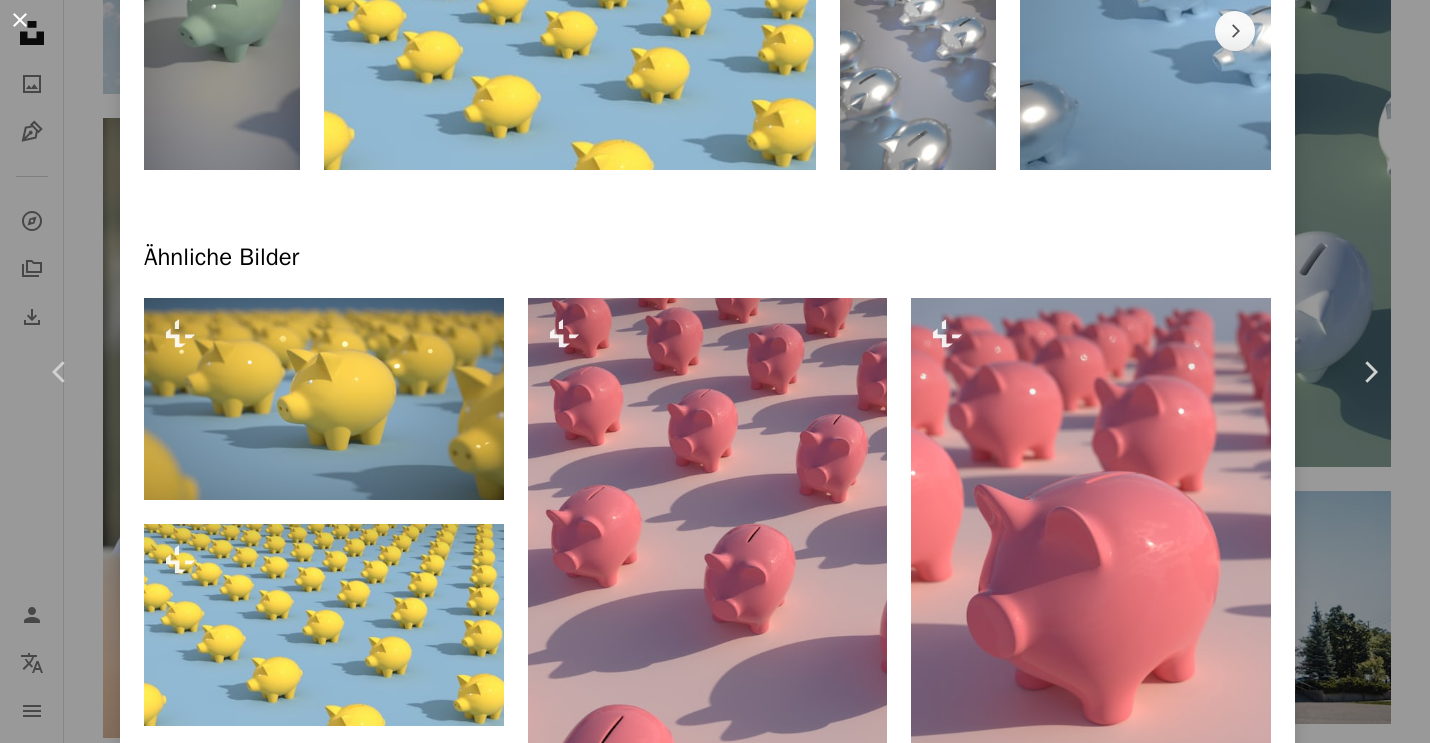 click on "An X shape" at bounding box center [20, 20] 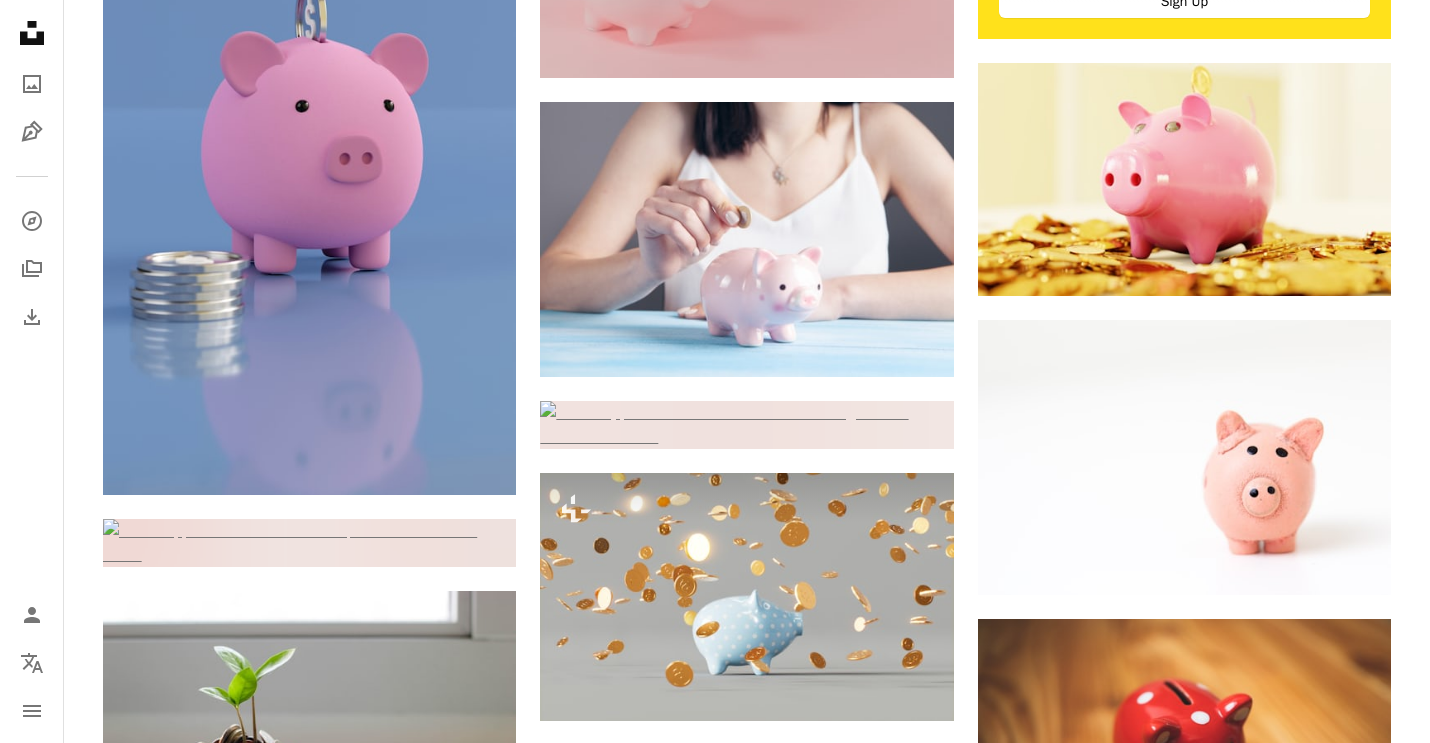 scroll, scrollTop: 0, scrollLeft: 0, axis: both 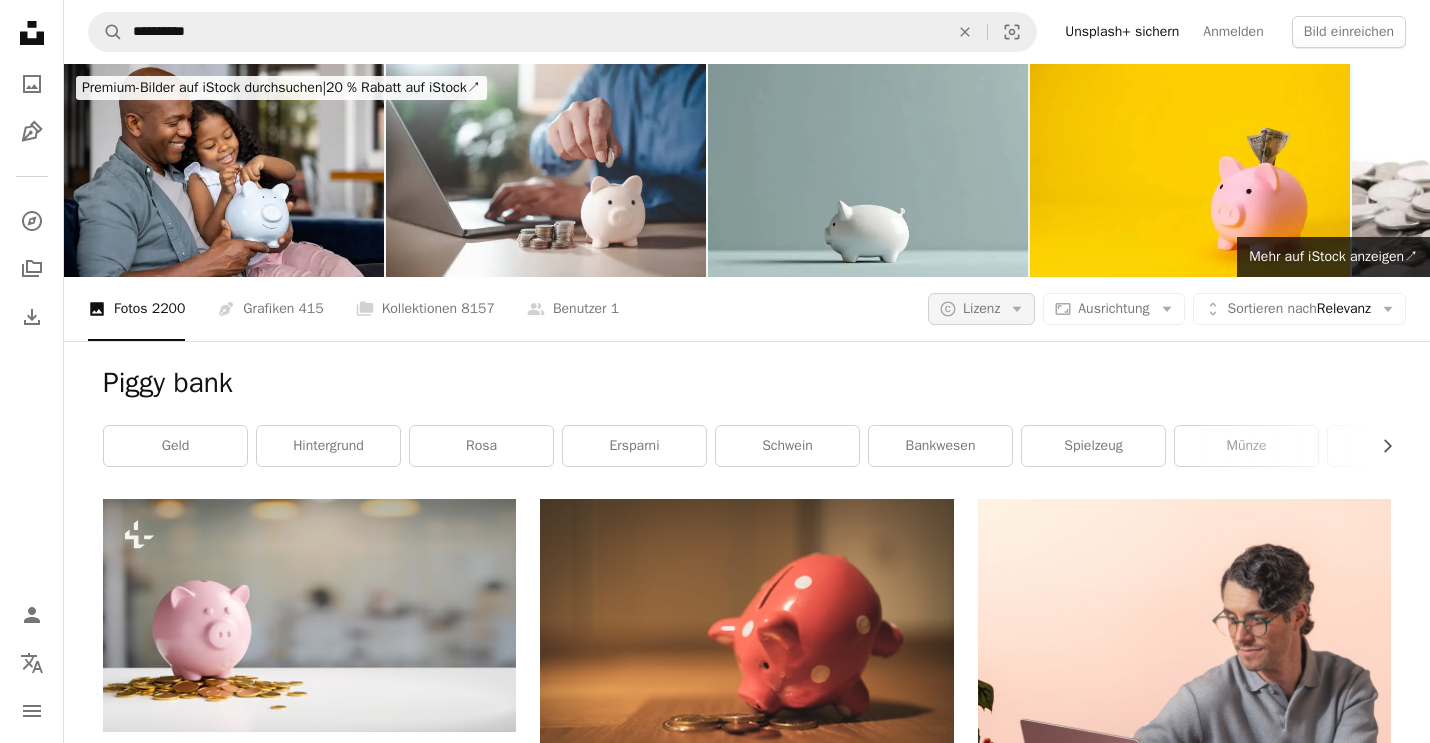 click on "A copyright icon © Lizenz Arrow down" at bounding box center [981, 309] 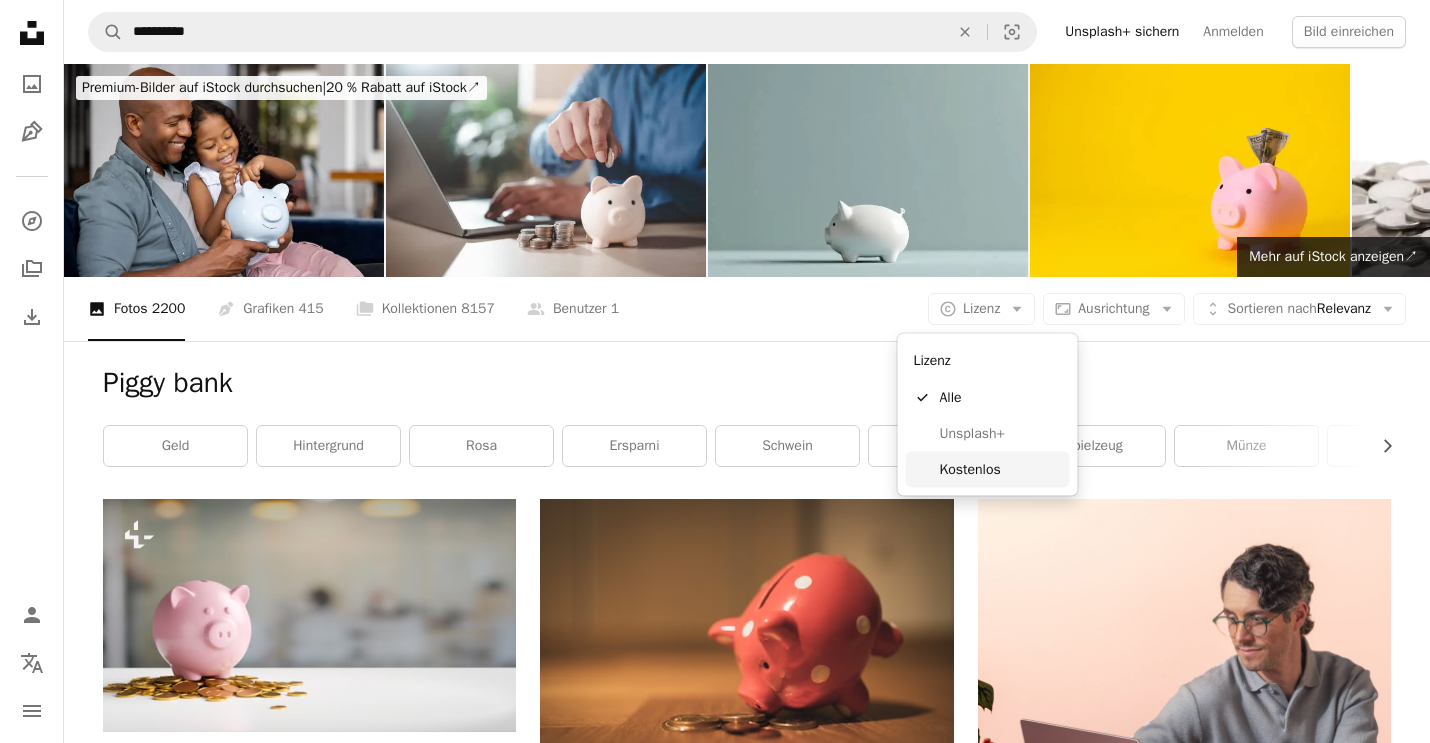 click on "Kostenlos" at bounding box center [1001, 469] 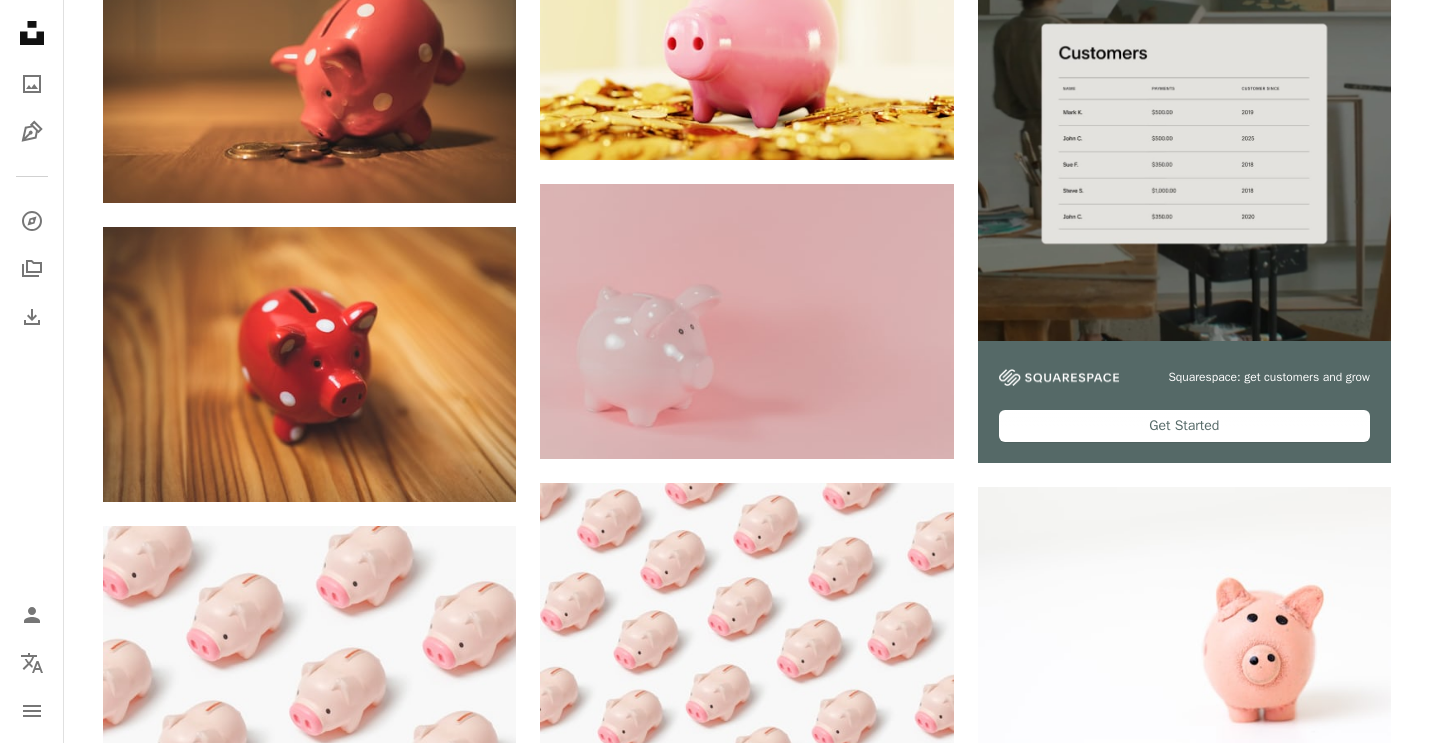 scroll, scrollTop: 0, scrollLeft: 0, axis: both 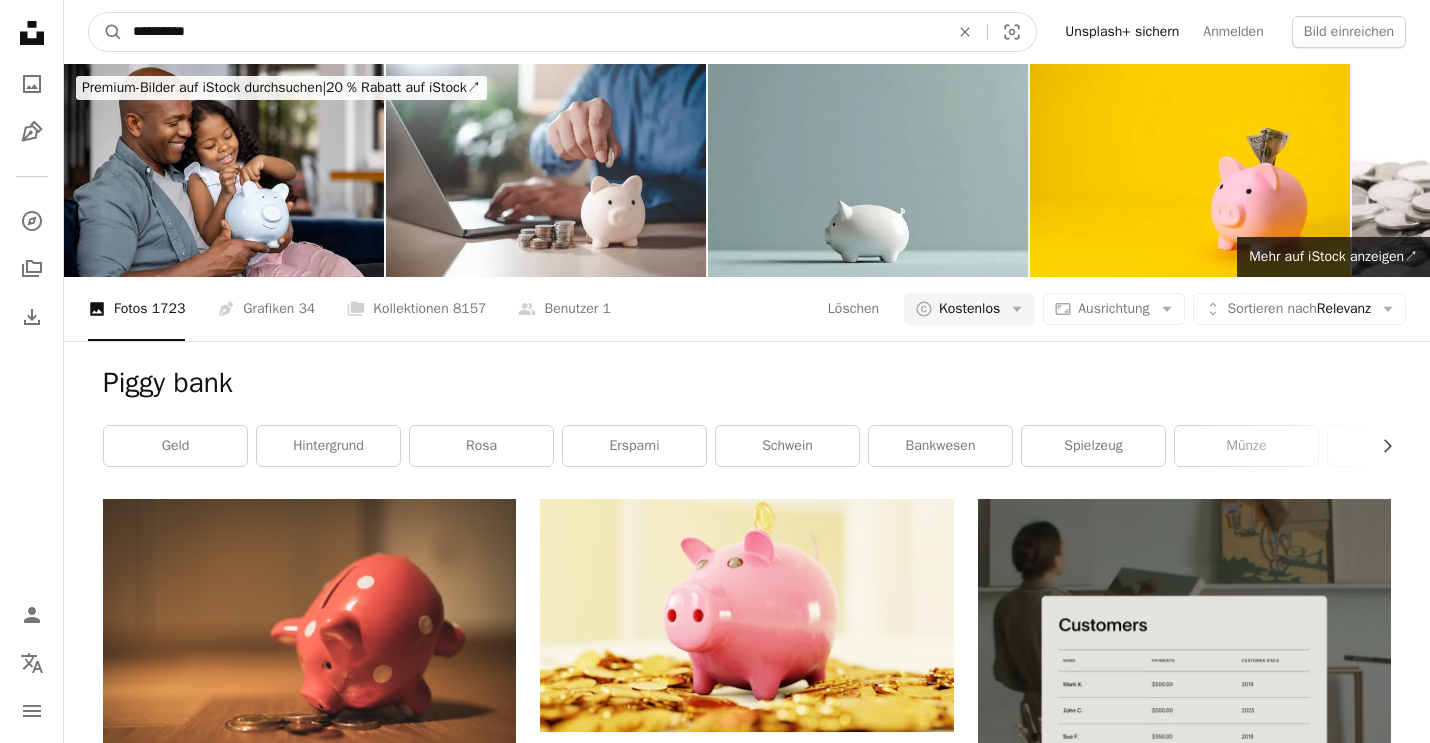 click on "**********" at bounding box center [533, 32] 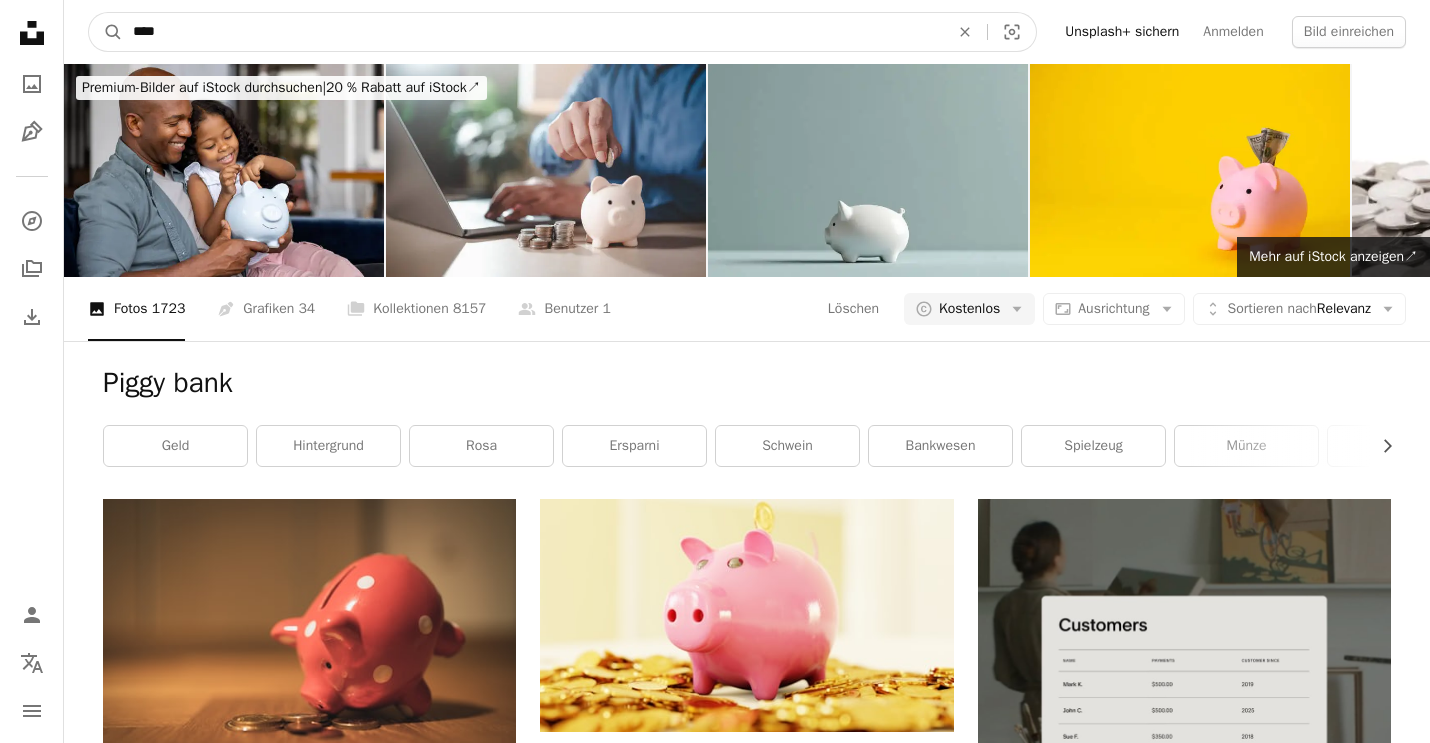 type on "*****" 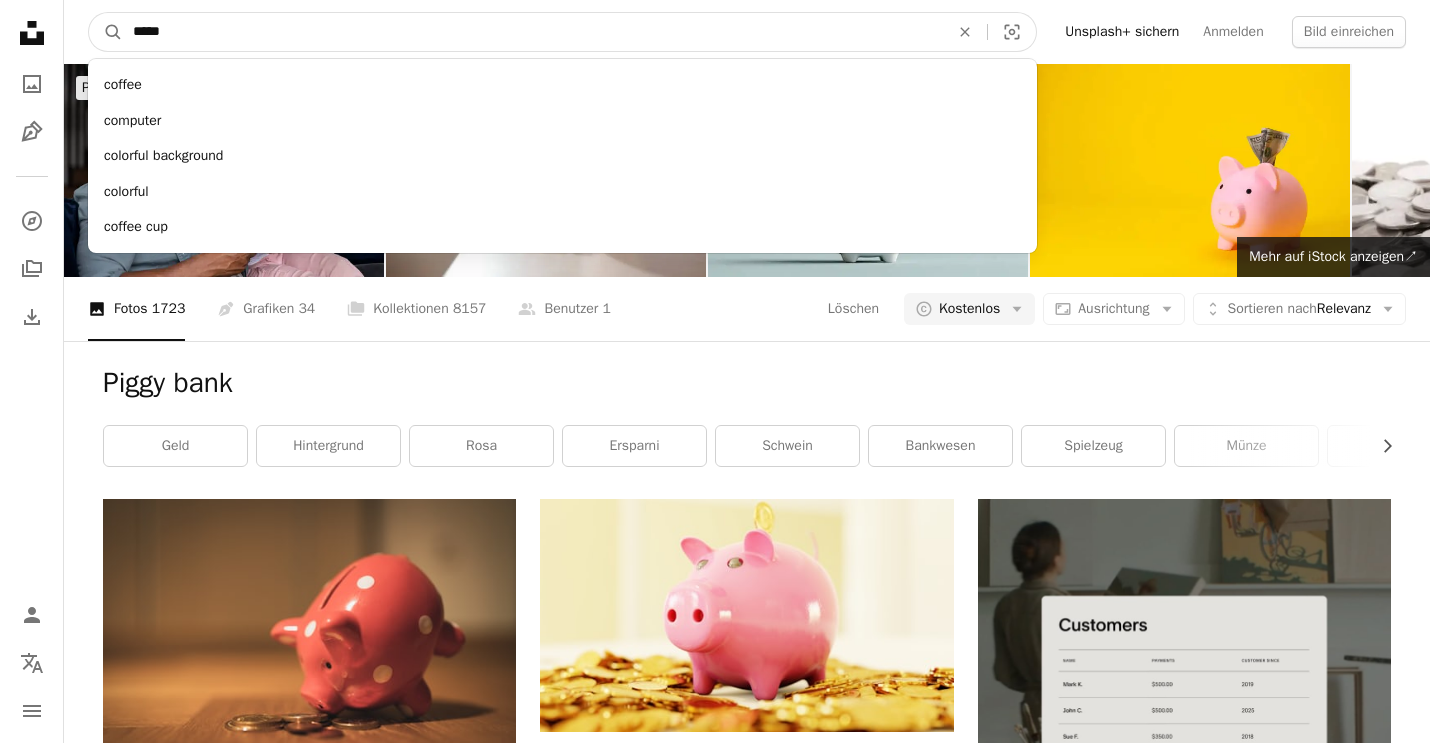 click on "A magnifying glass" at bounding box center [106, 32] 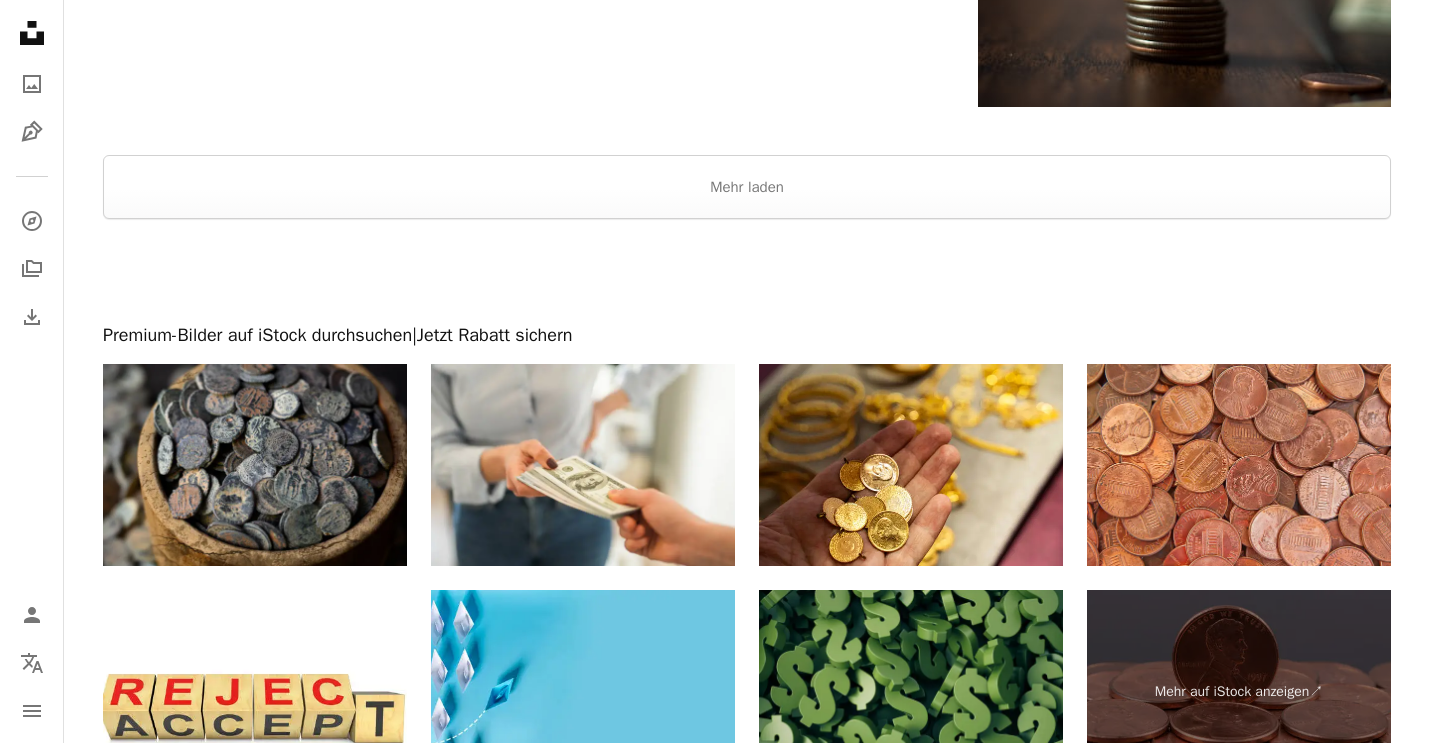 scroll, scrollTop: 3168, scrollLeft: 0, axis: vertical 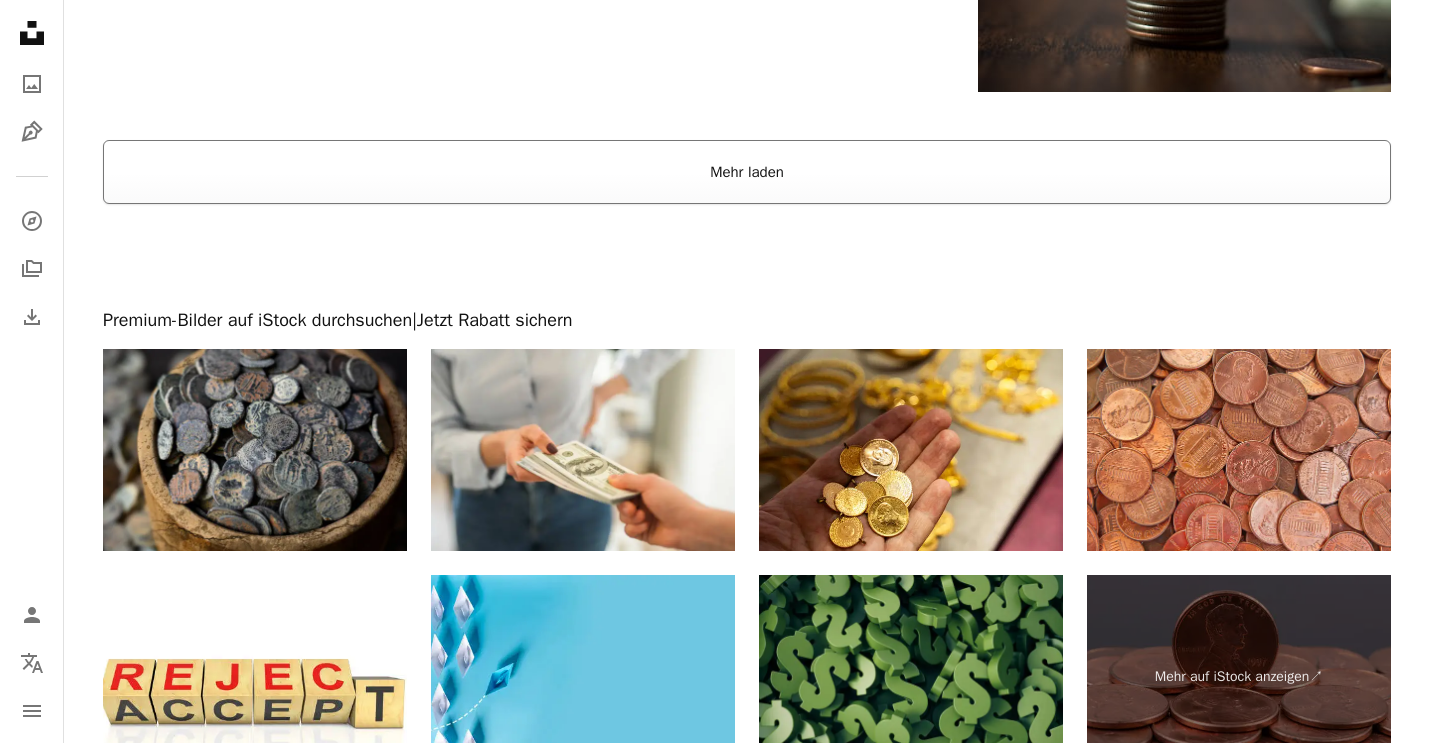 click on "Mehr laden" at bounding box center (747, 172) 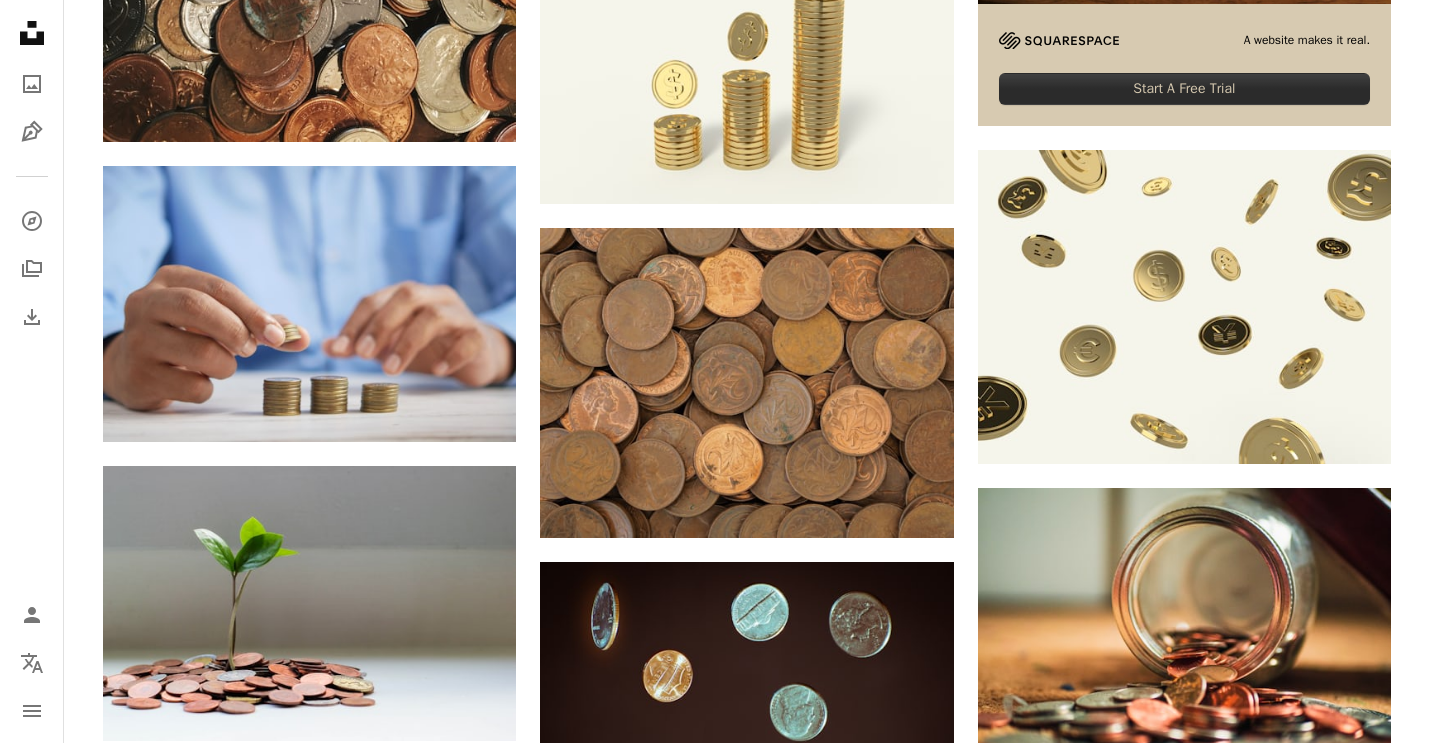 scroll, scrollTop: 0, scrollLeft: 0, axis: both 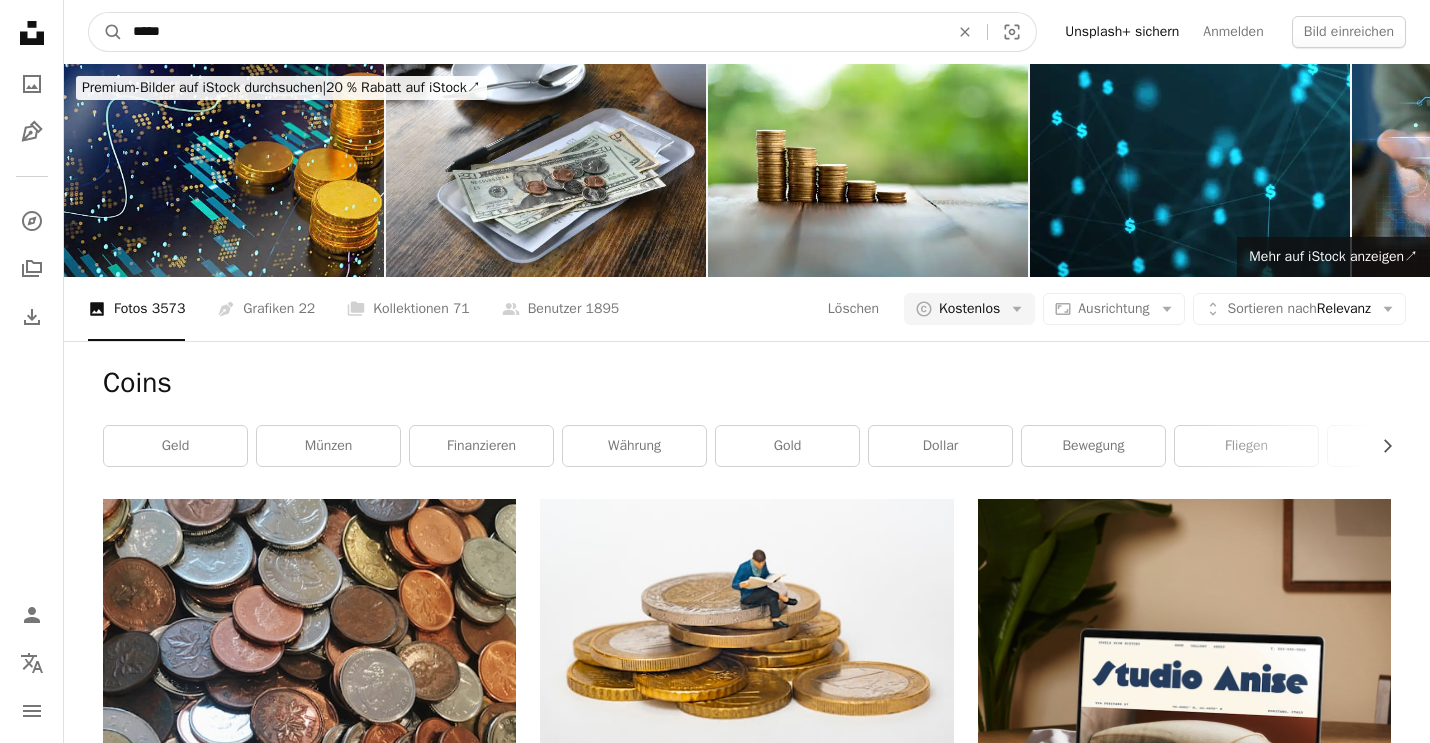 click on "*****" at bounding box center (533, 32) 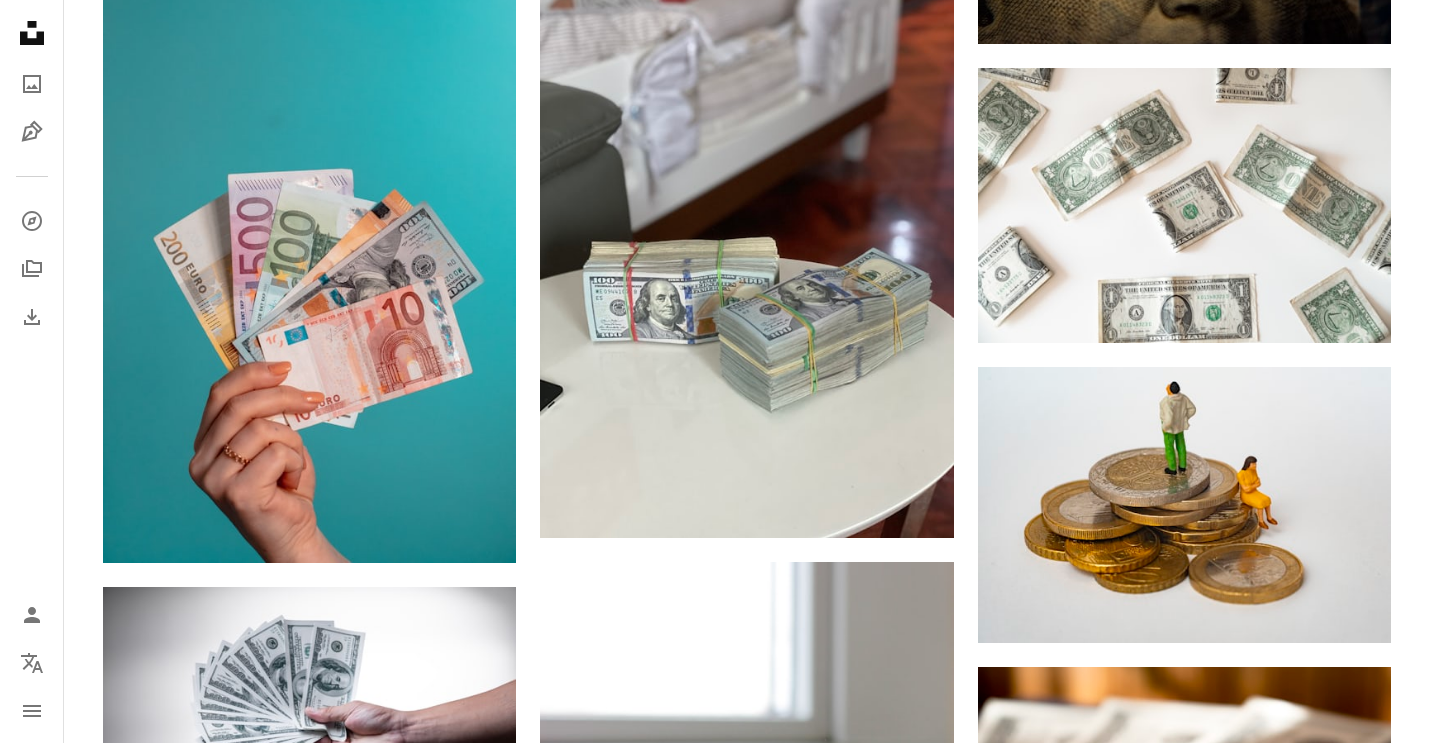 scroll, scrollTop: 4297, scrollLeft: 0, axis: vertical 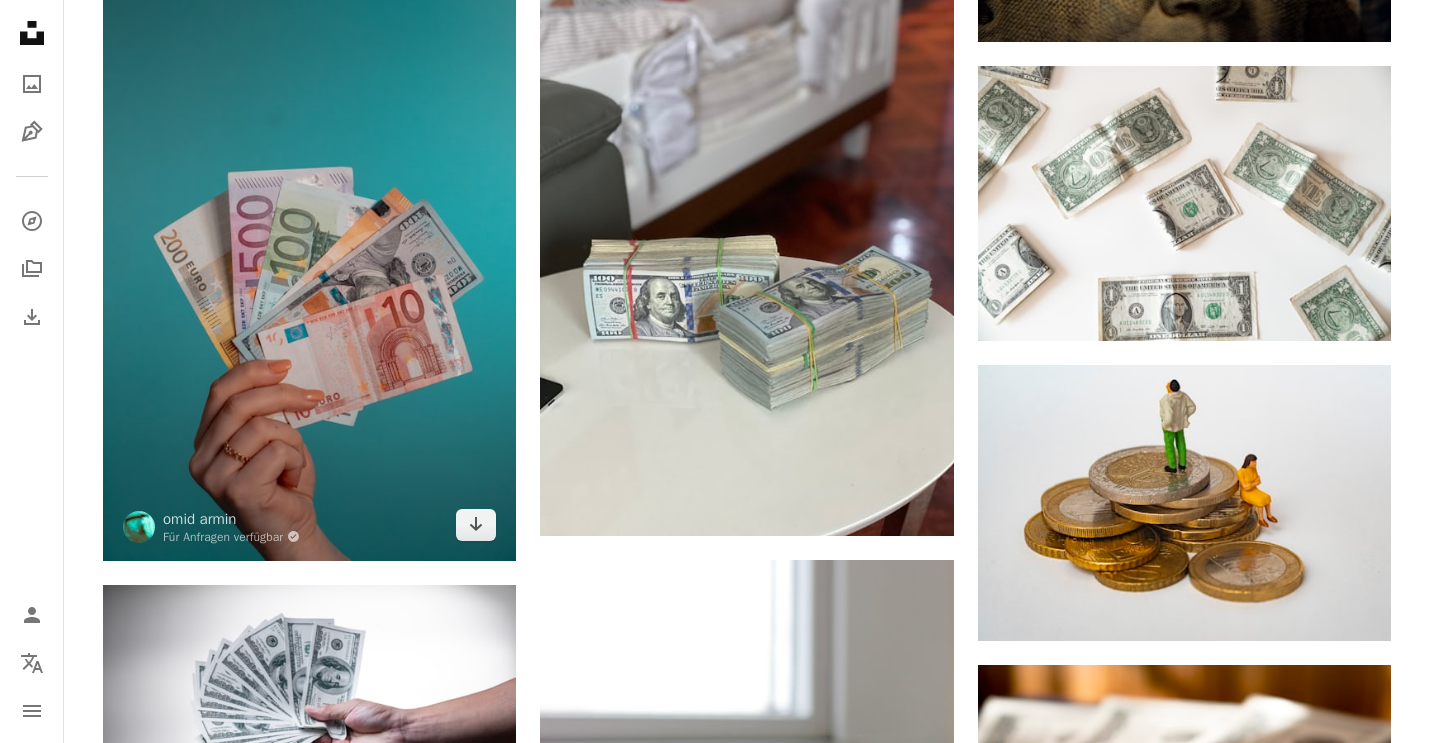 click at bounding box center [309, 251] 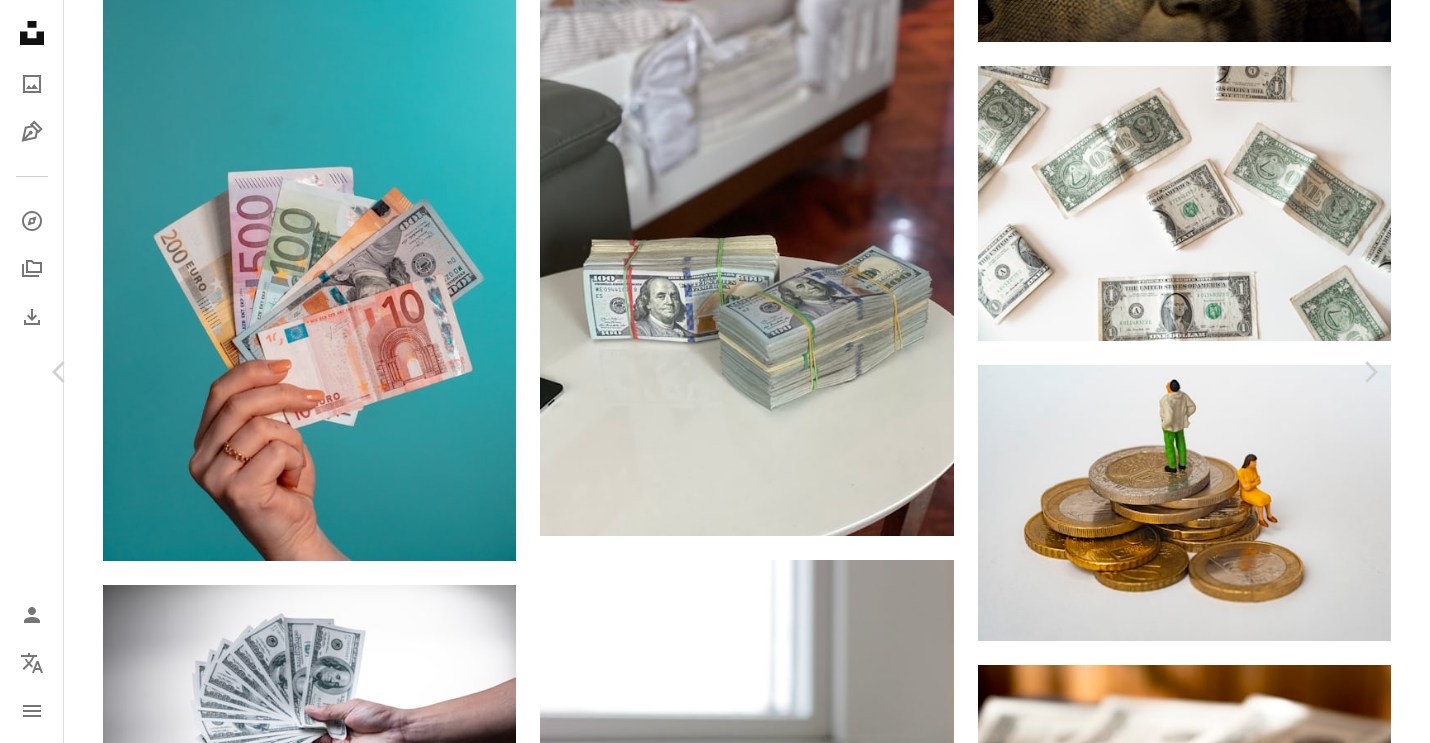 click on "Kostenlos herunterladen" at bounding box center (1149, 3601) 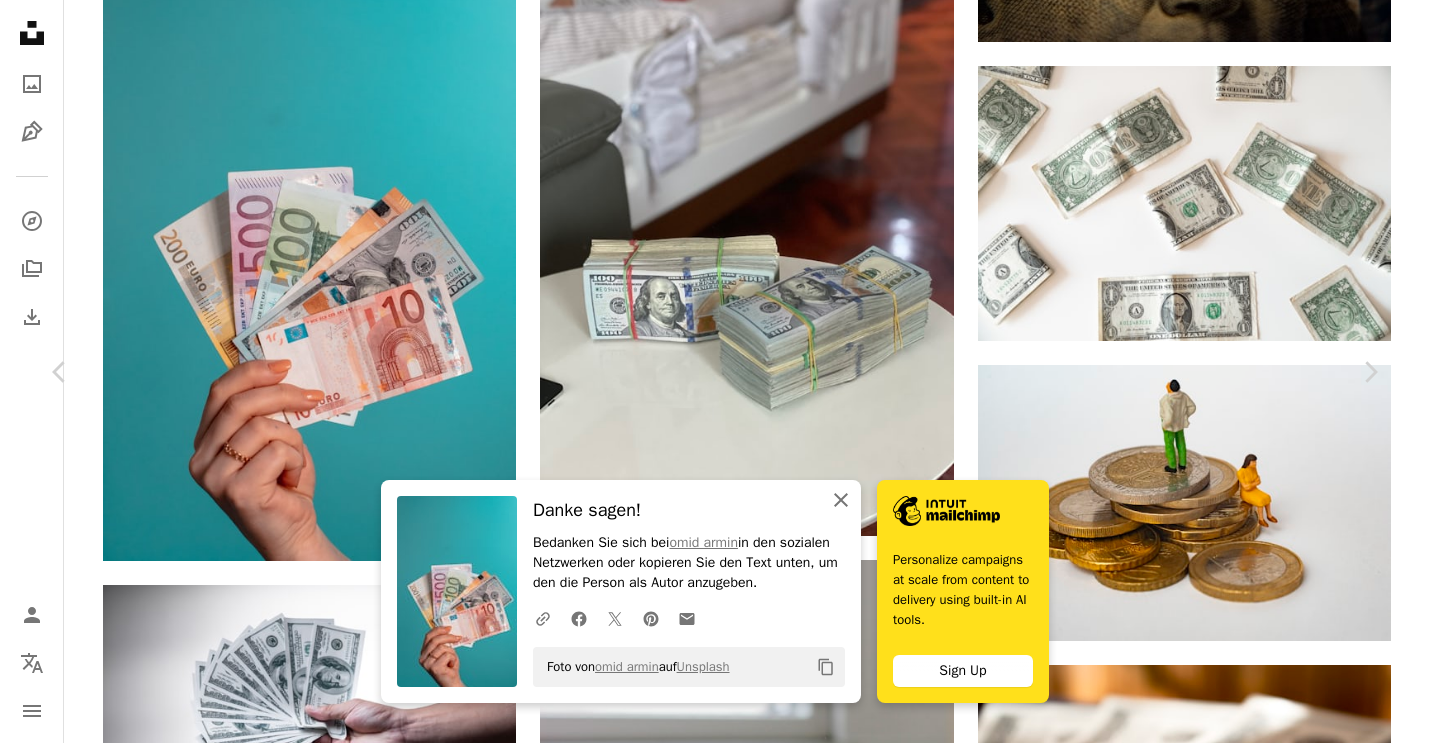 click on "An X shape" 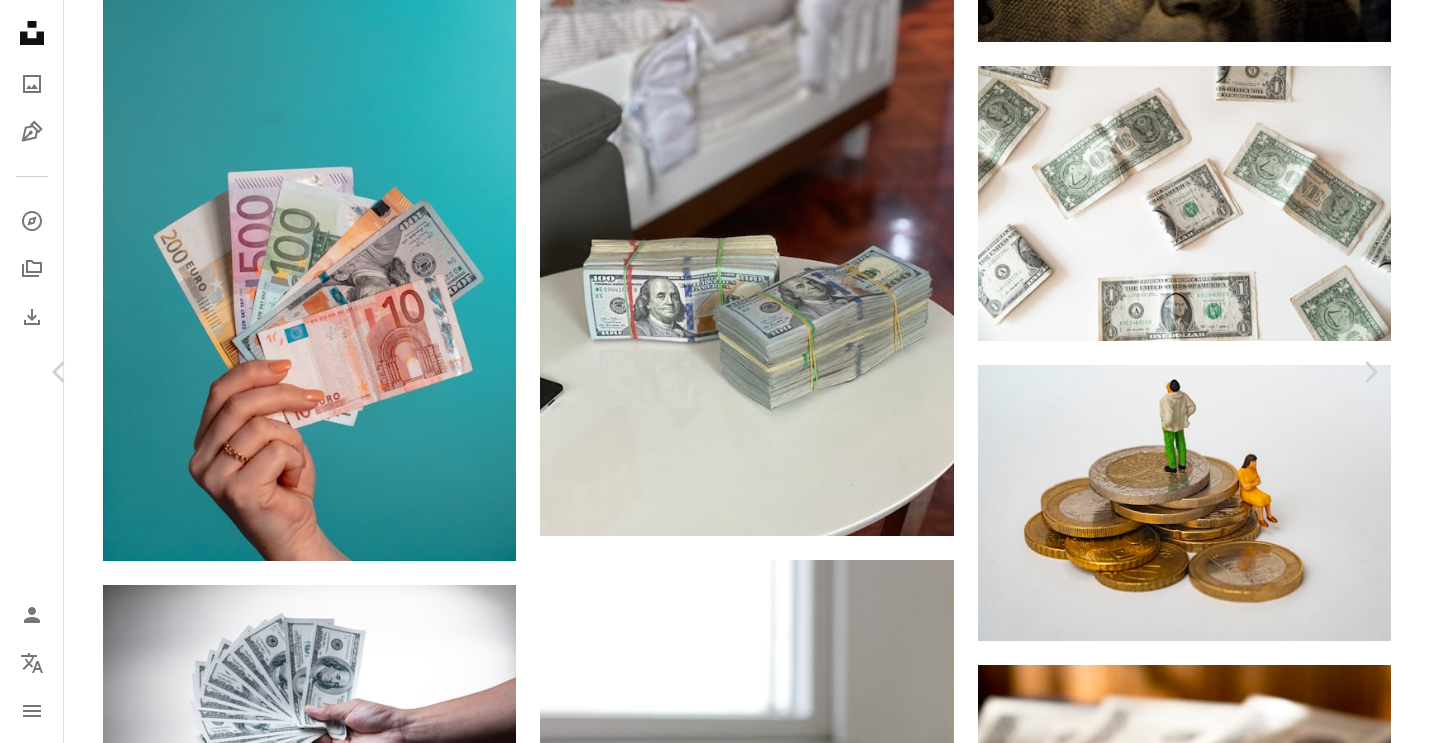 scroll, scrollTop: 2256, scrollLeft: 0, axis: vertical 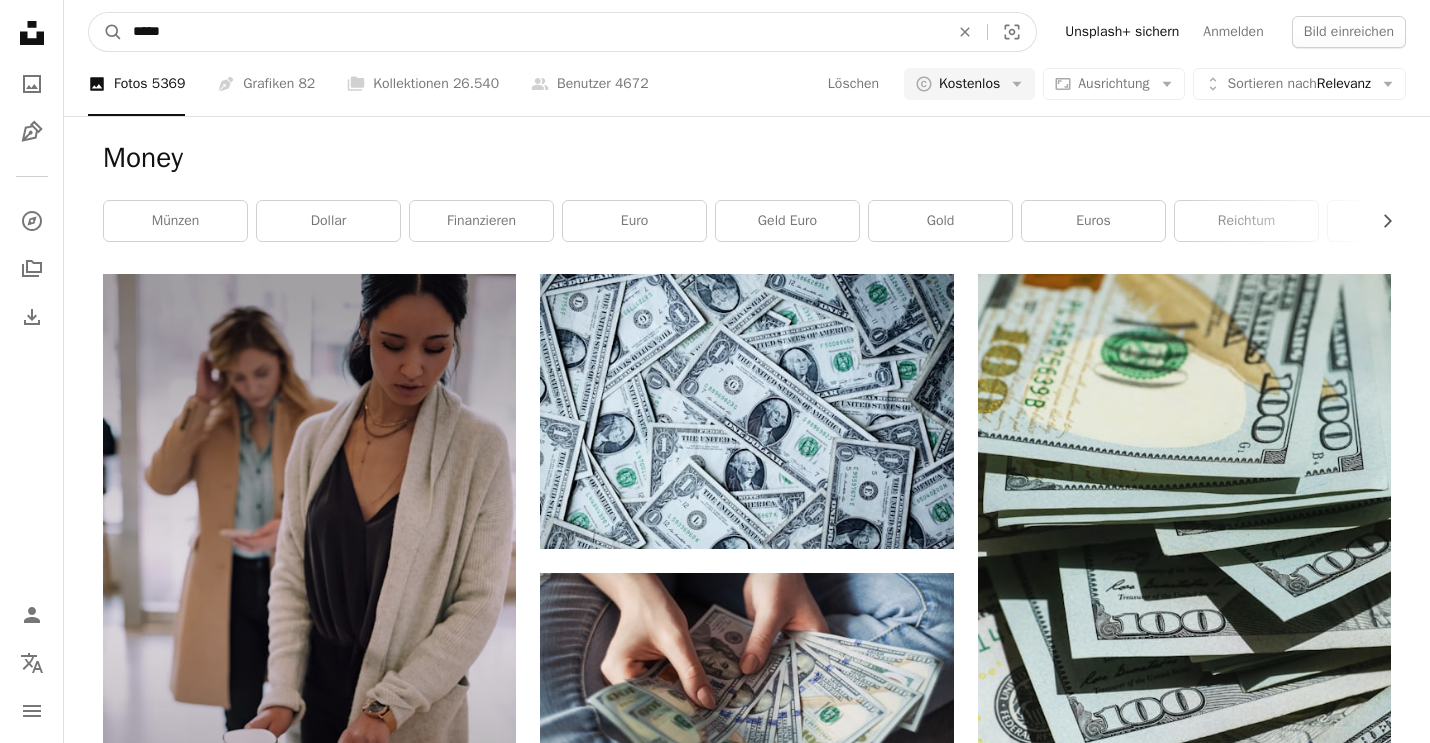 click on "*****" at bounding box center (533, 32) 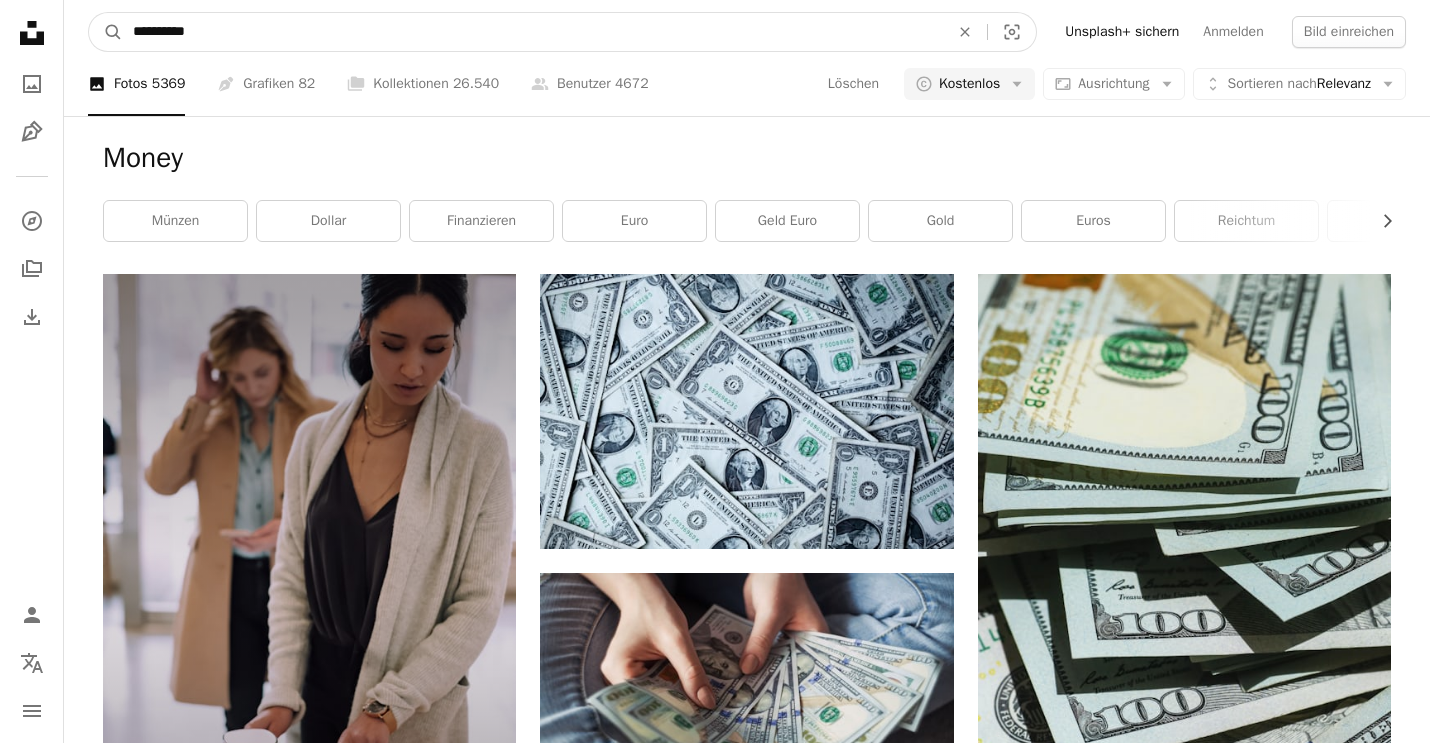 type on "**********" 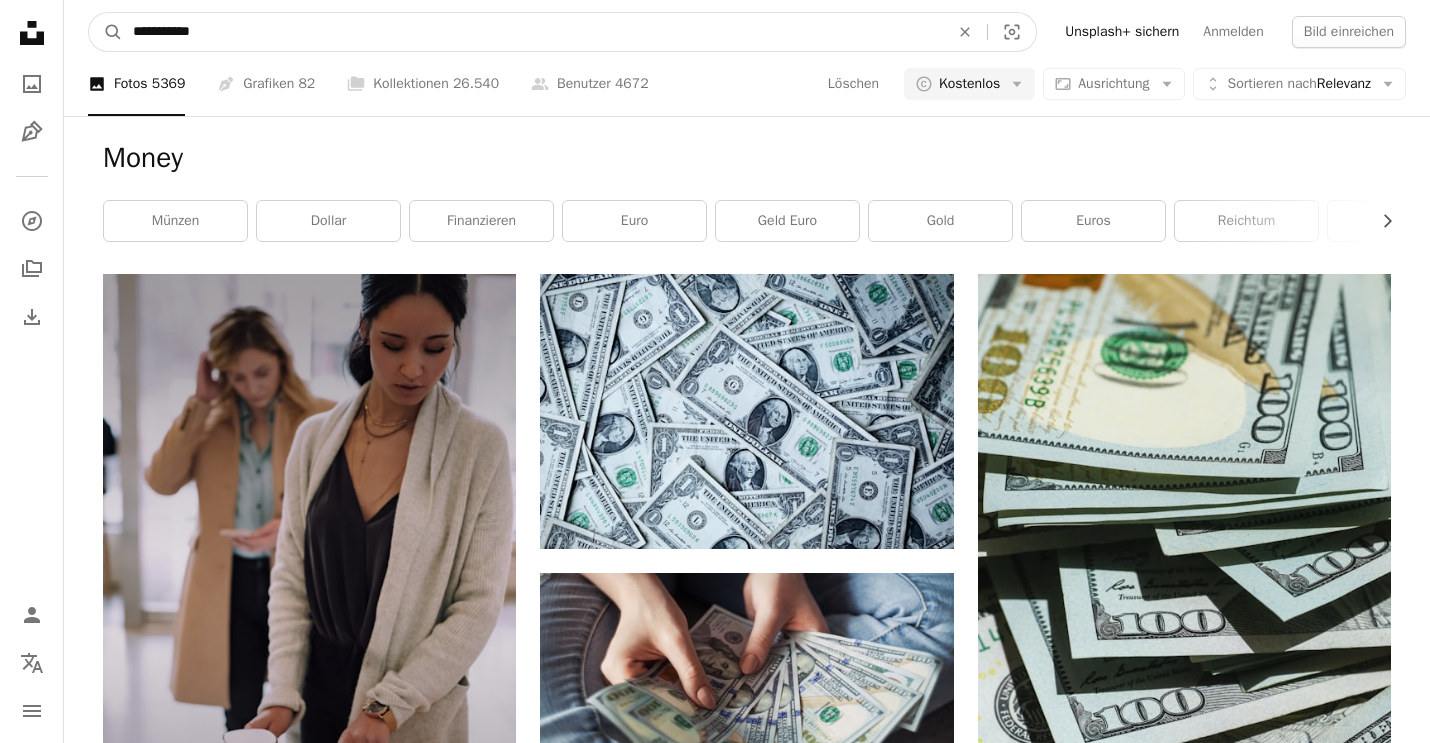 click on "A magnifying glass" at bounding box center [106, 32] 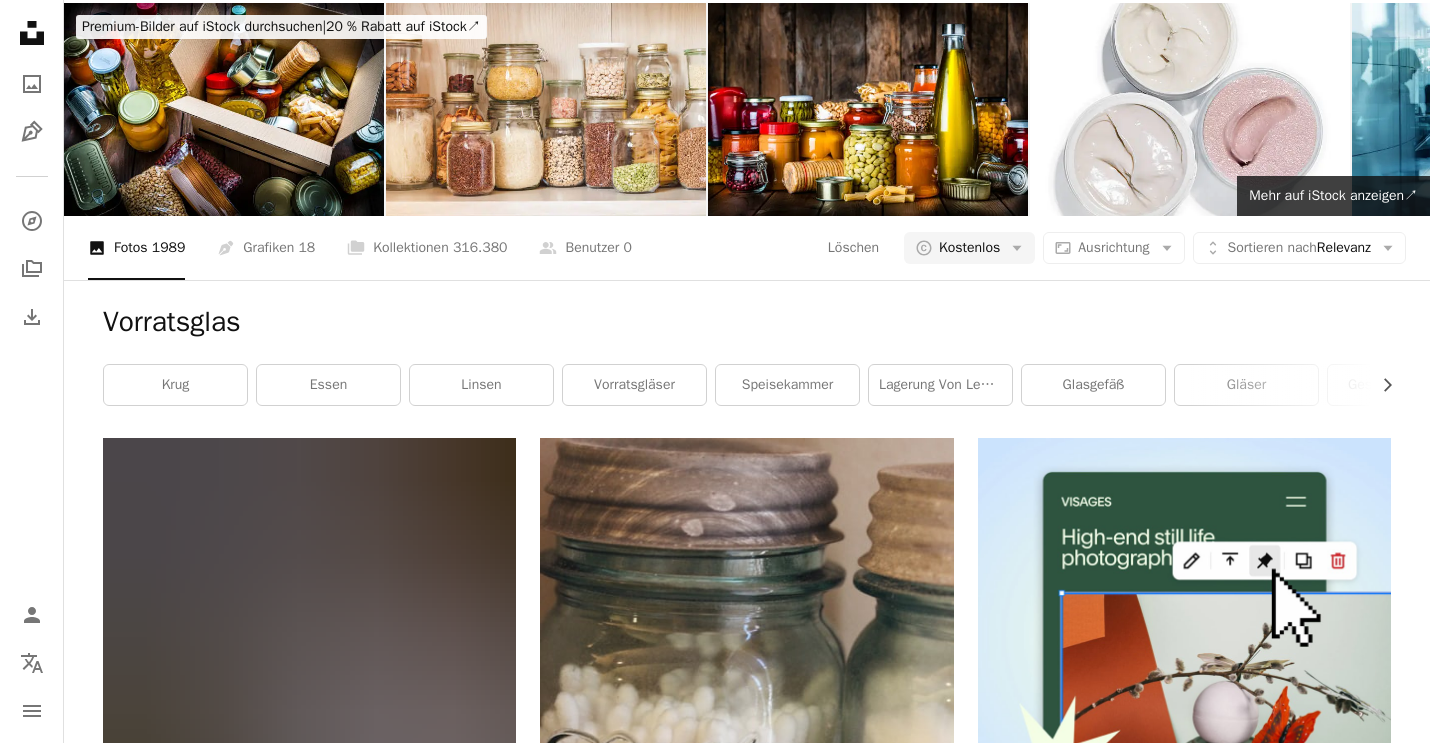 scroll, scrollTop: 0, scrollLeft: 0, axis: both 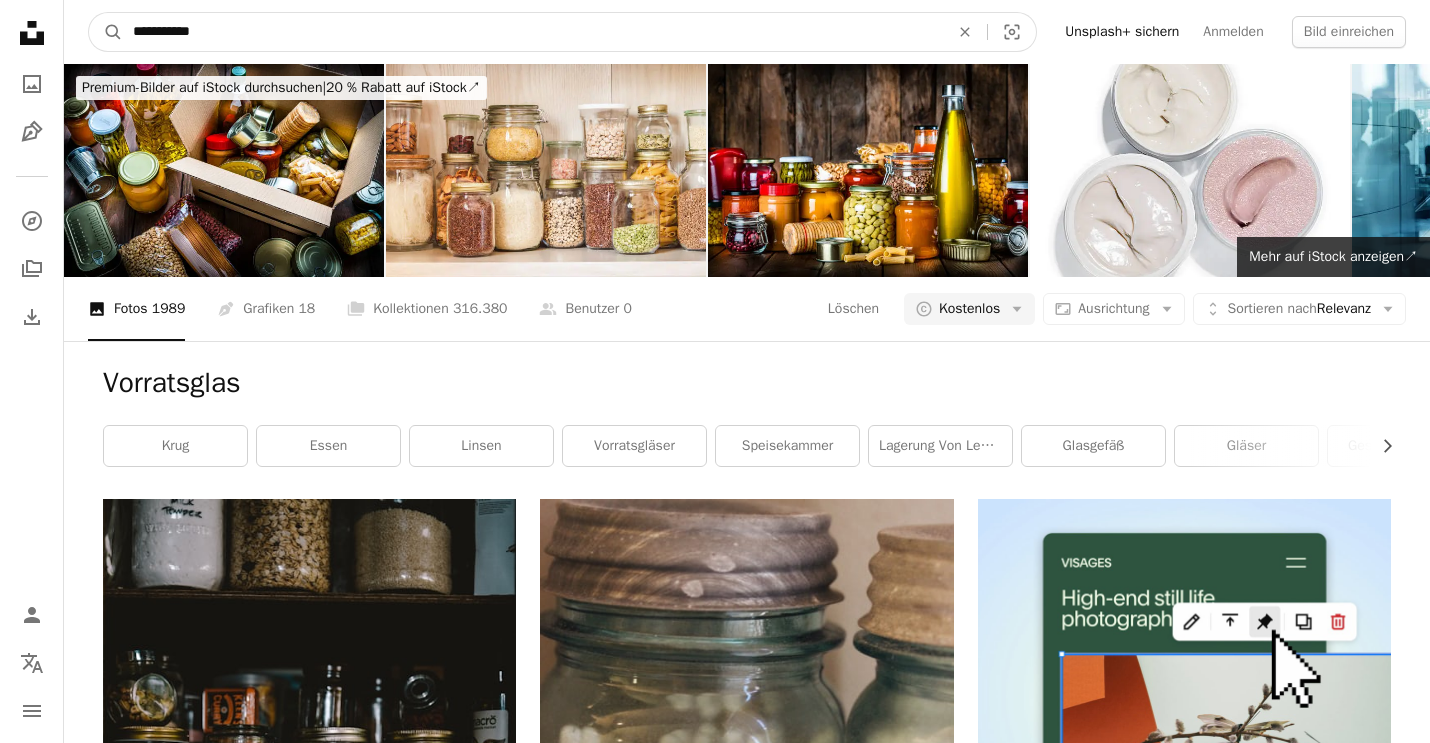 click on "**********" at bounding box center [533, 32] 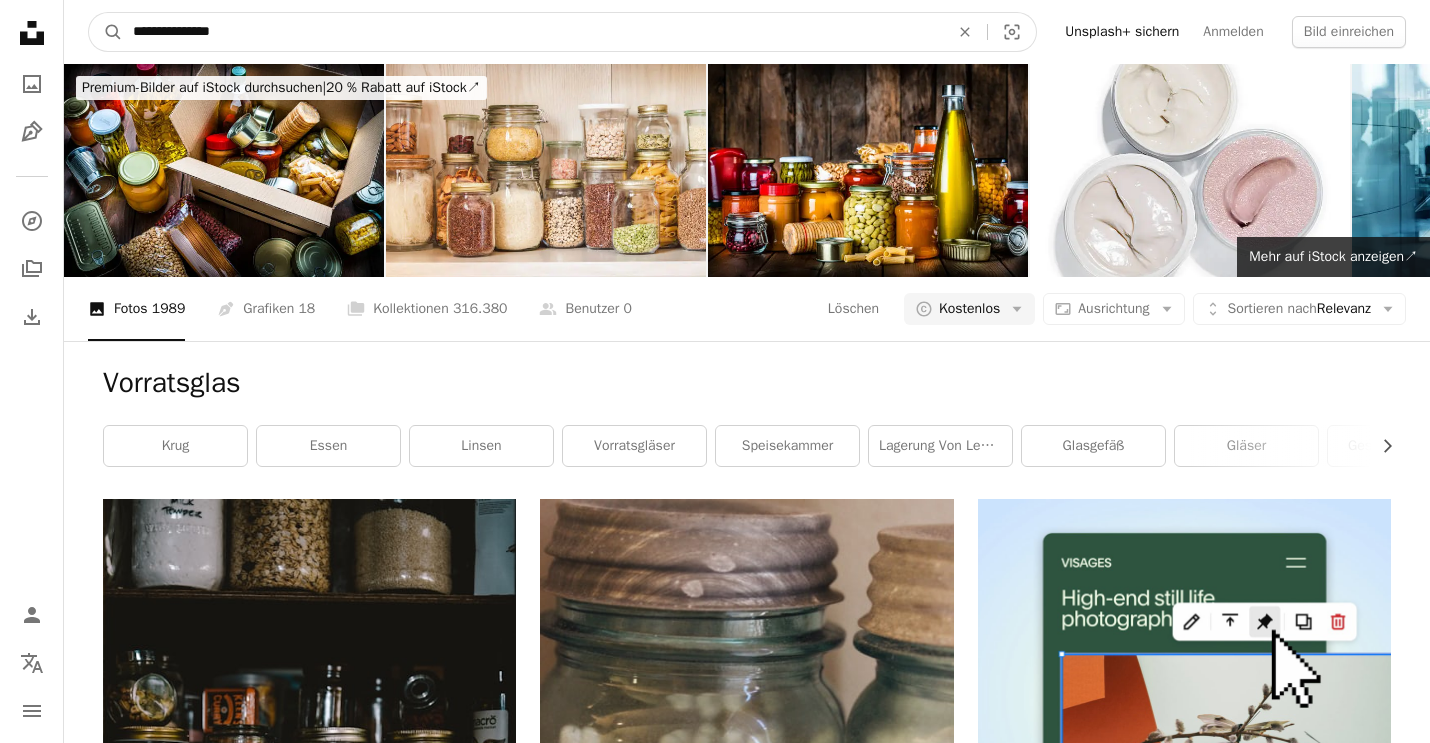 type on "**********" 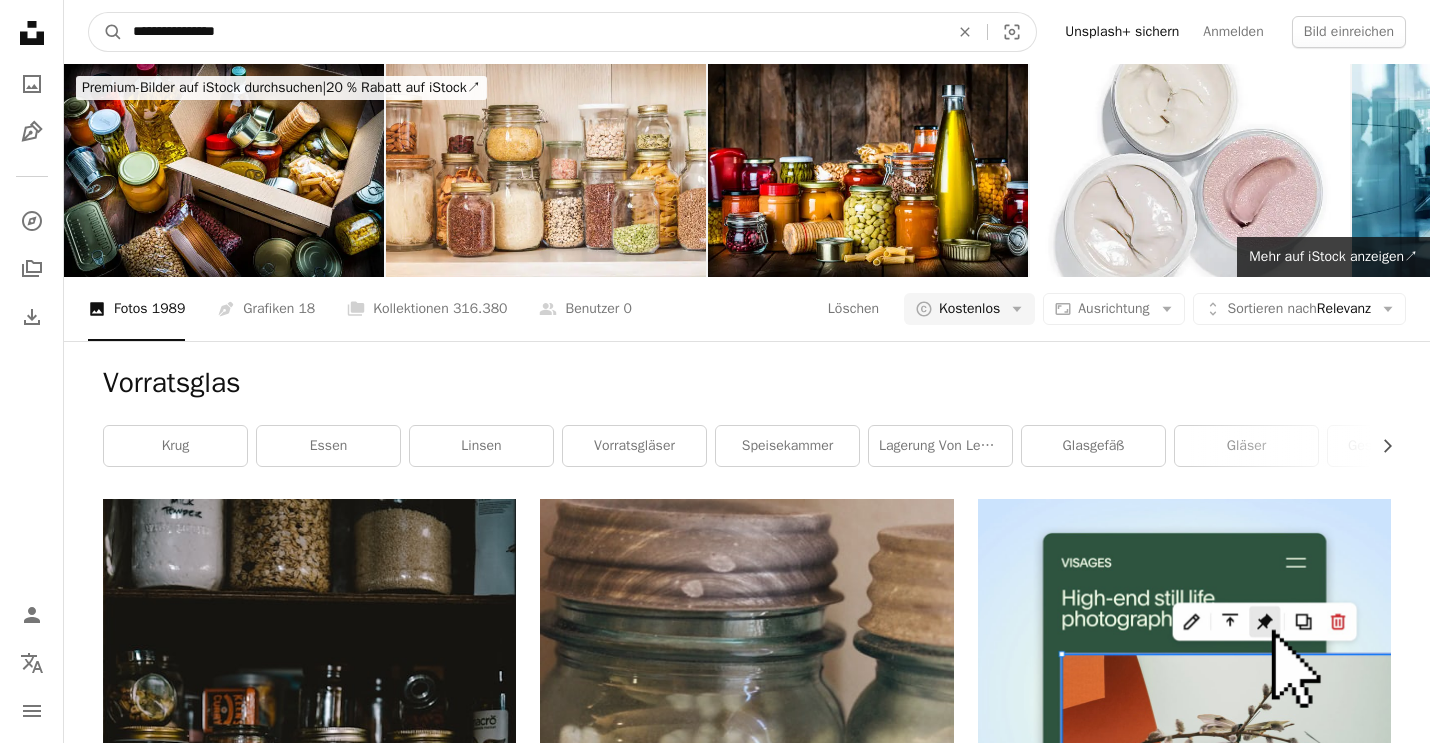 click on "A magnifying glass" at bounding box center [106, 32] 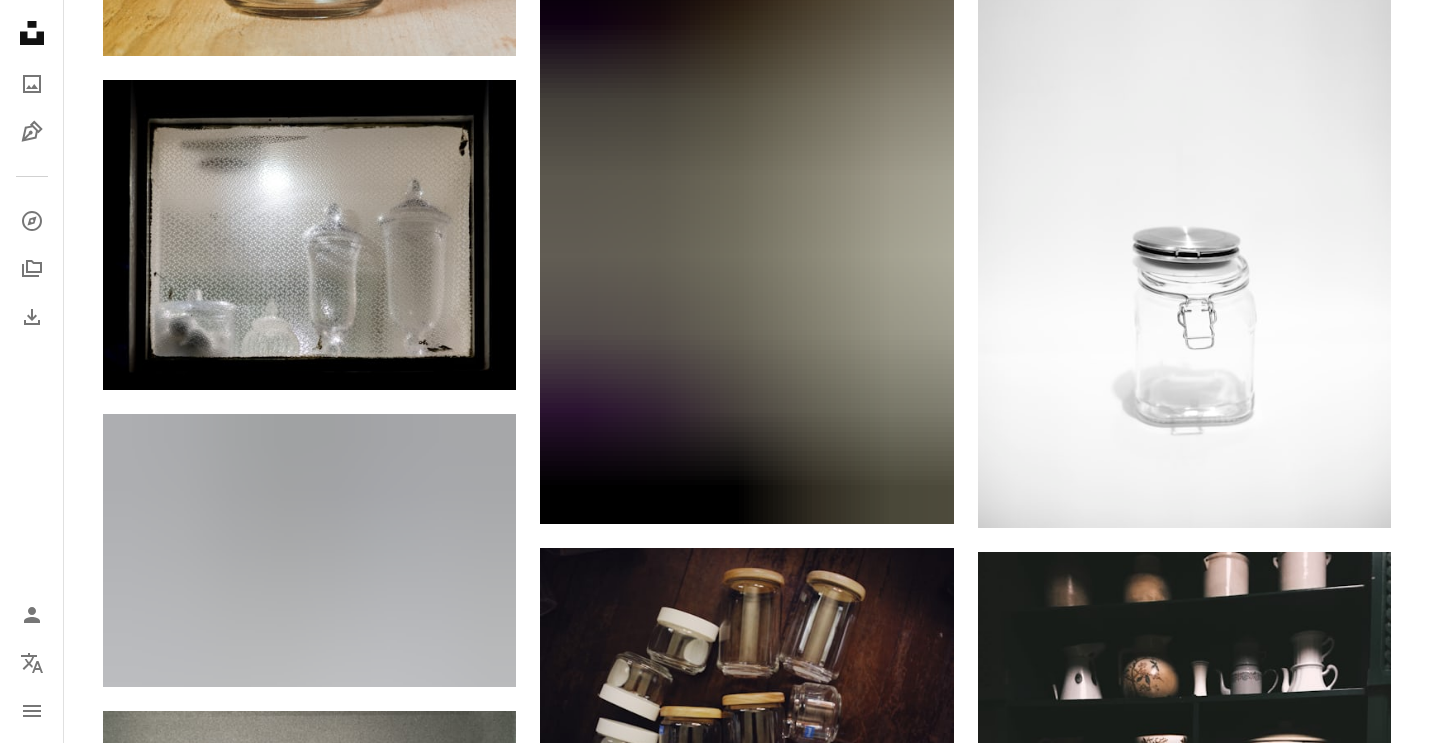 scroll, scrollTop: 2097, scrollLeft: 0, axis: vertical 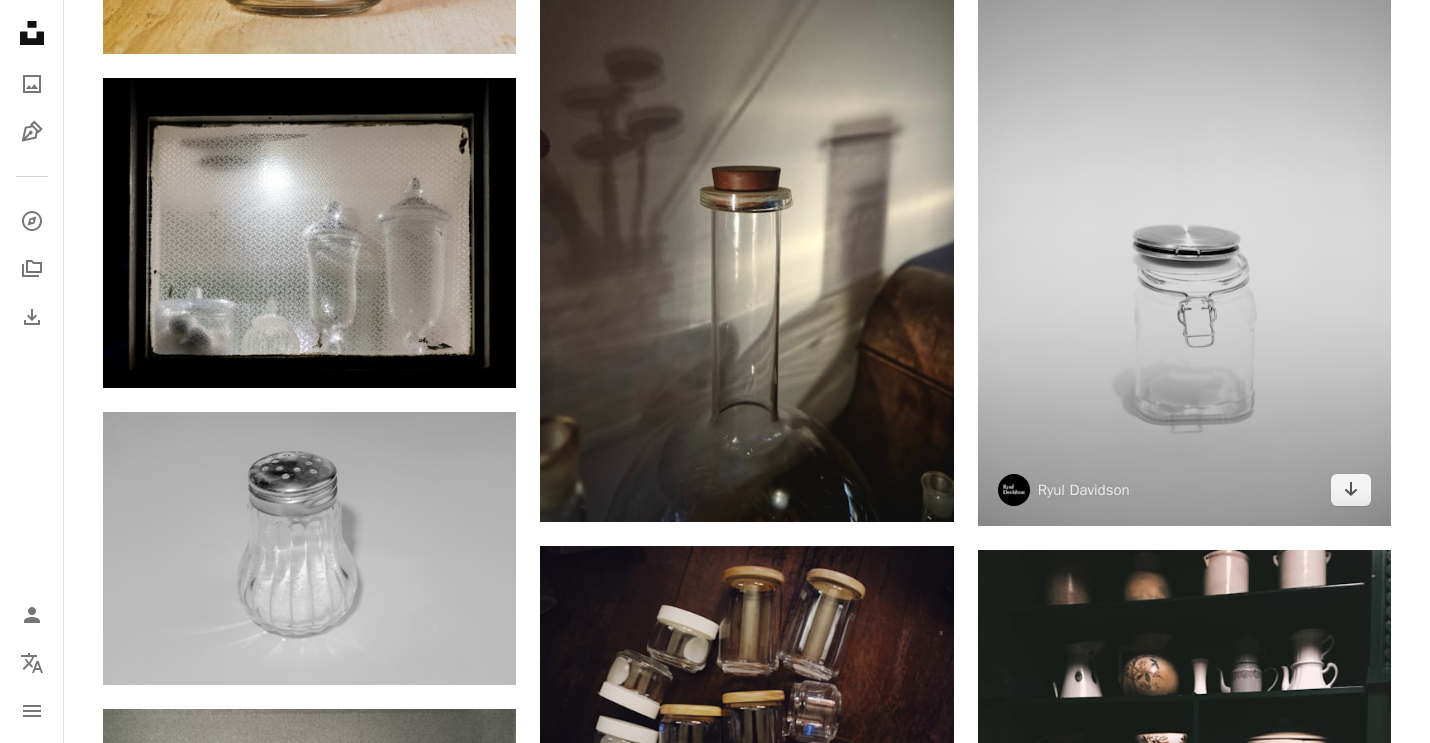 click at bounding box center [1184, 216] 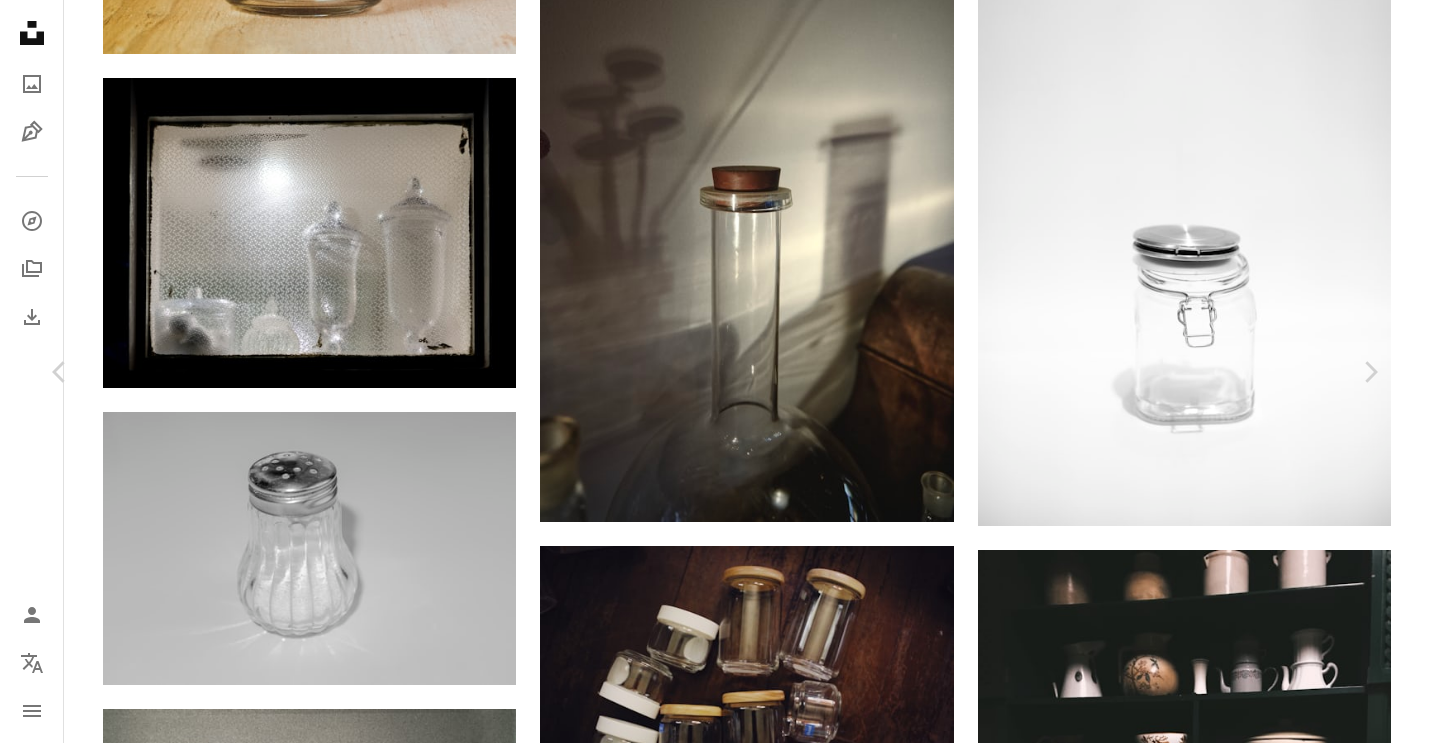 scroll, scrollTop: 3690, scrollLeft: 0, axis: vertical 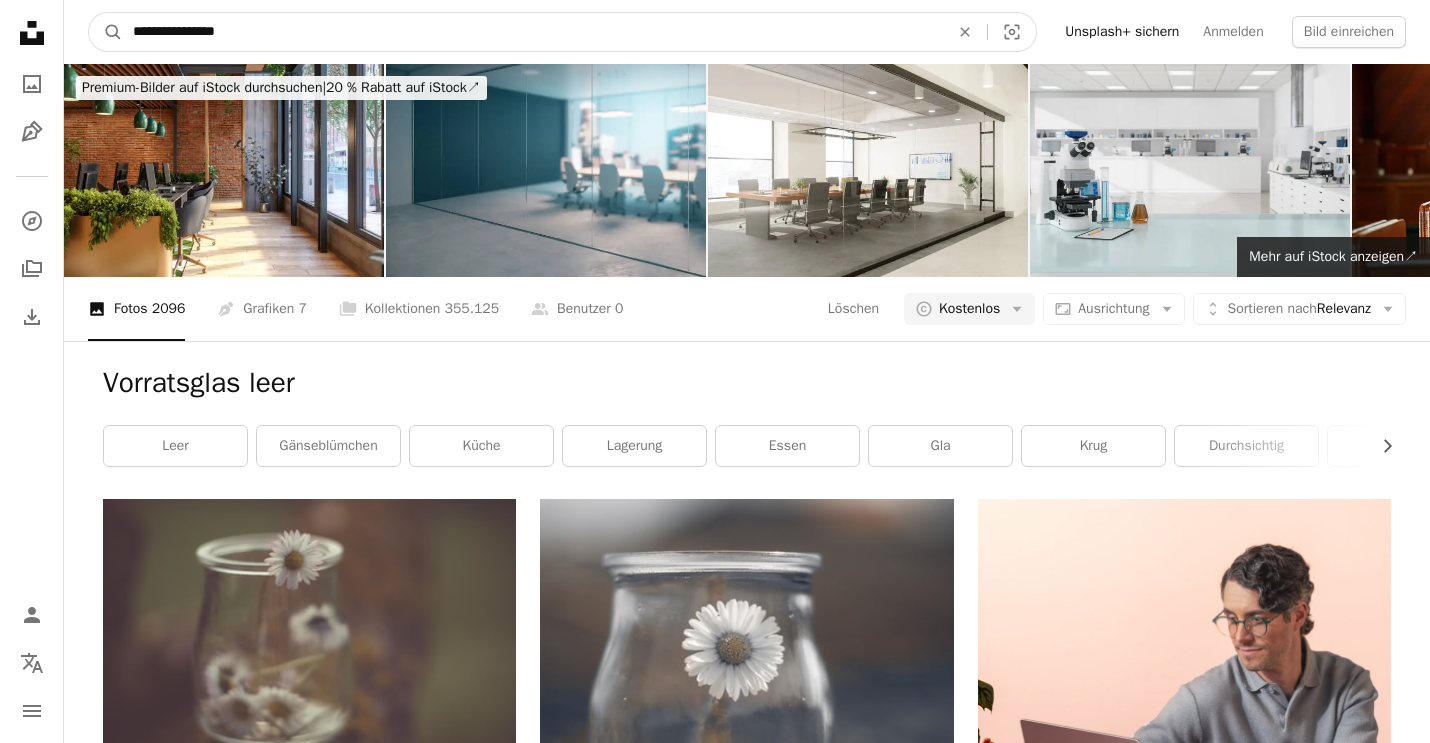 click on "**********" at bounding box center (533, 32) 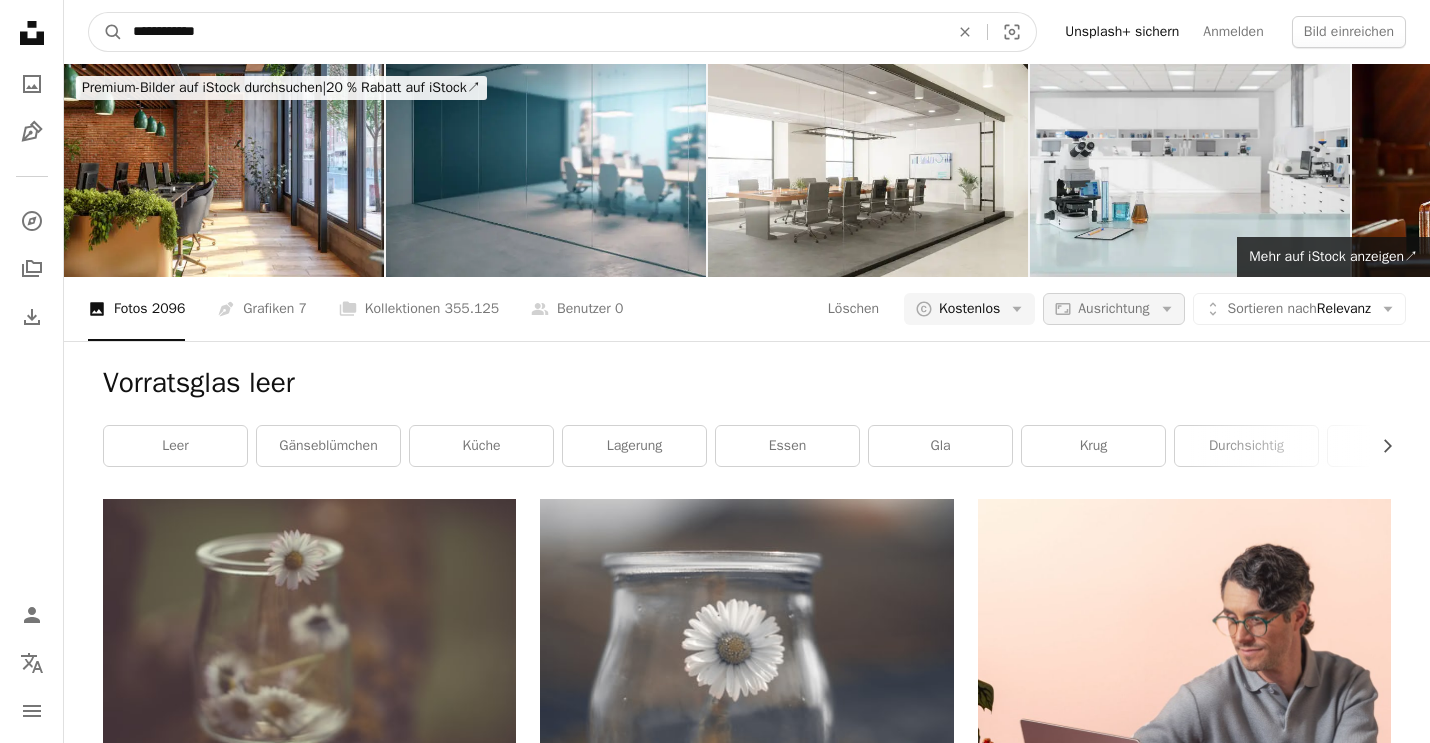 type on "**********" 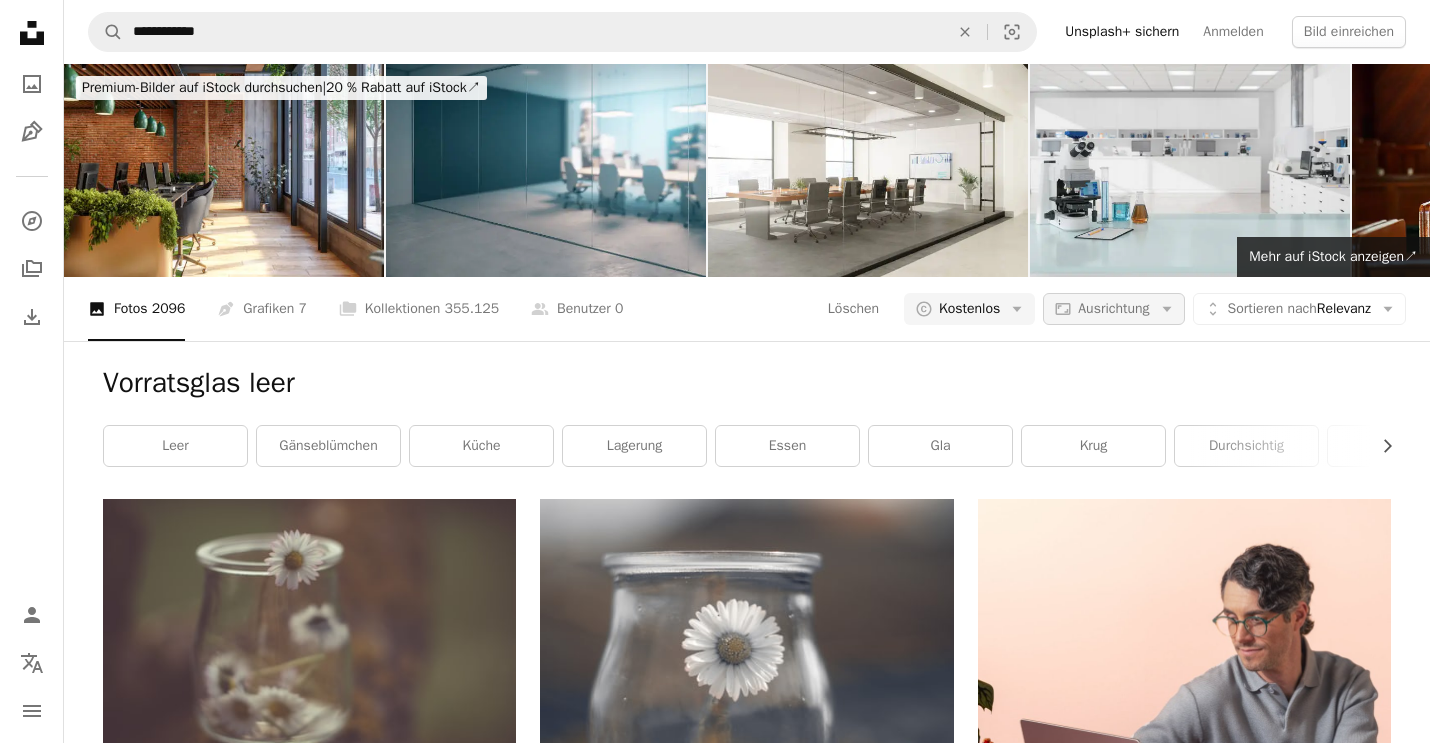 click on "Ausrichtung" at bounding box center (1113, 308) 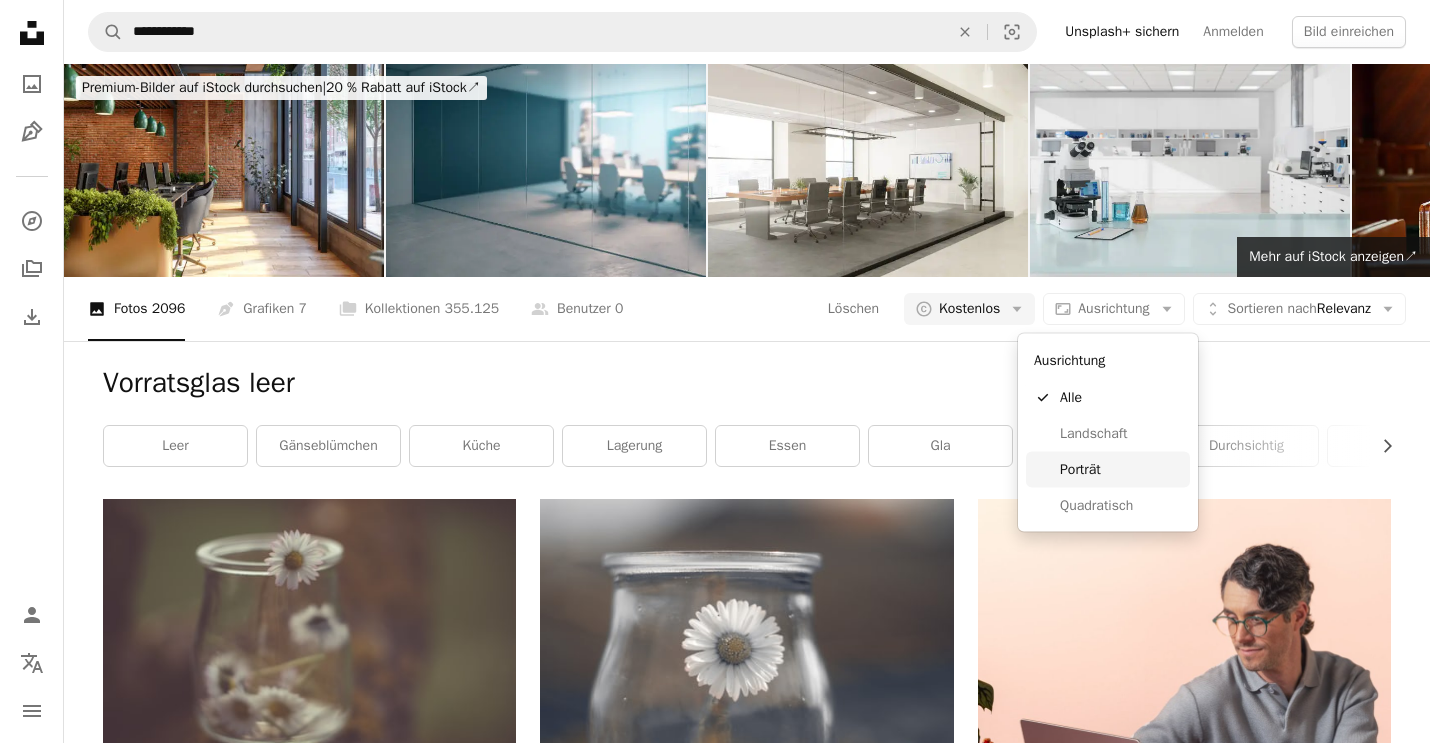 click on "Porträt" at bounding box center (1121, 469) 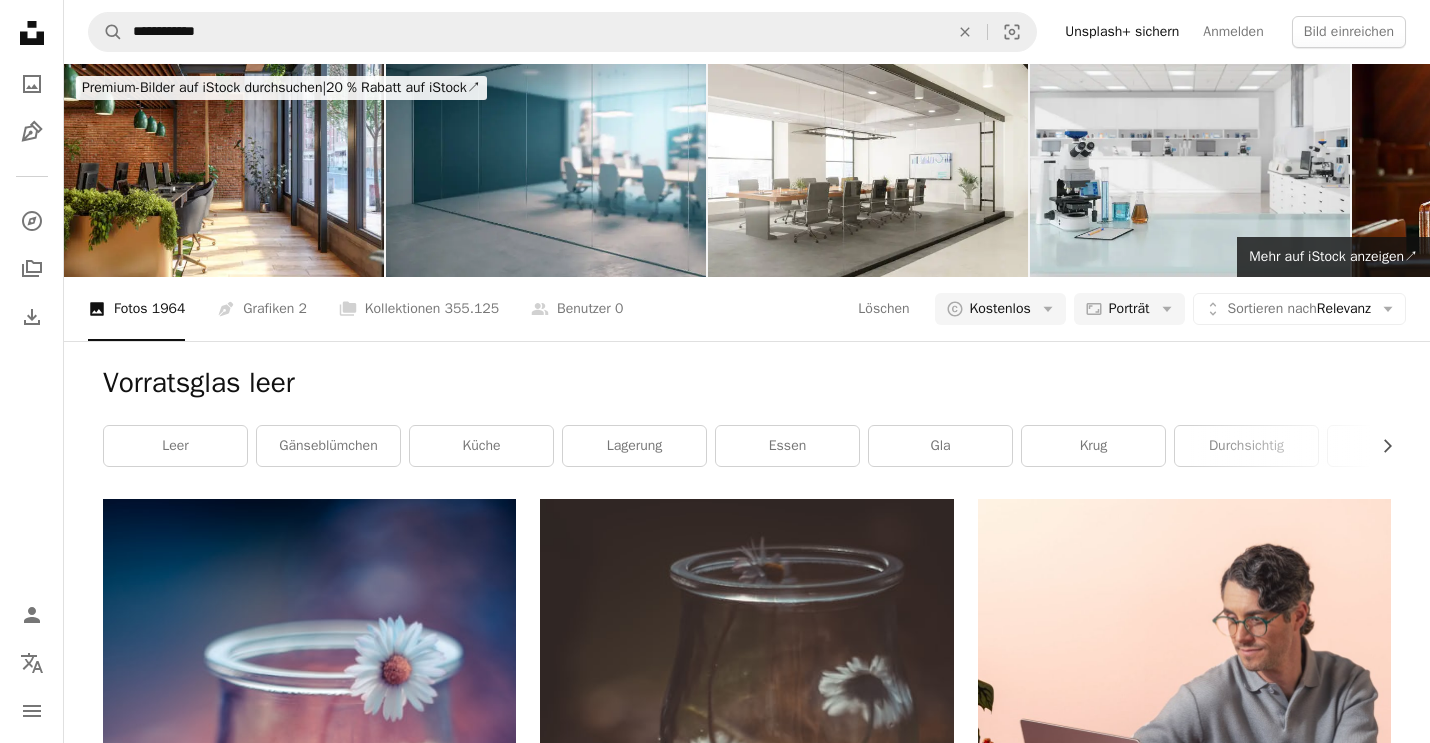 type 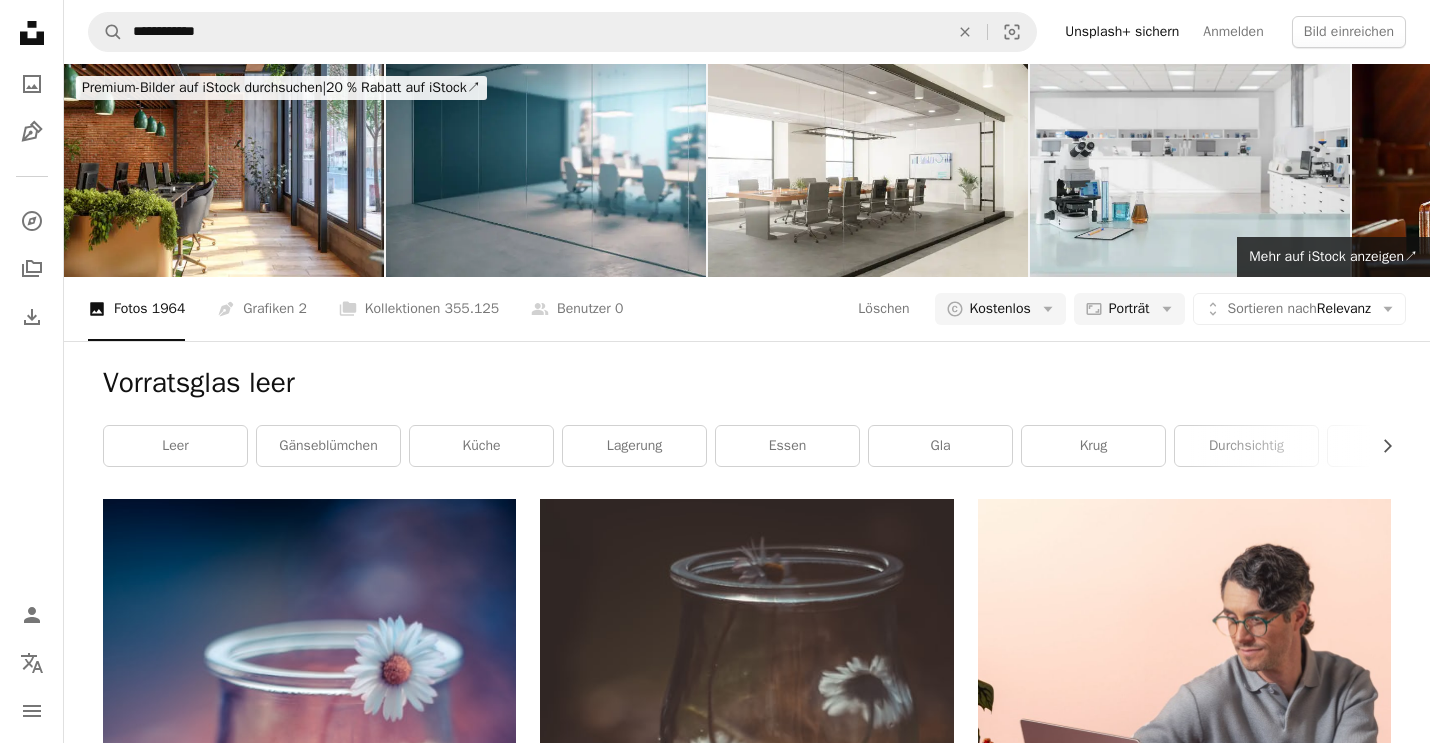 click on "**********" at bounding box center (715, 3210) 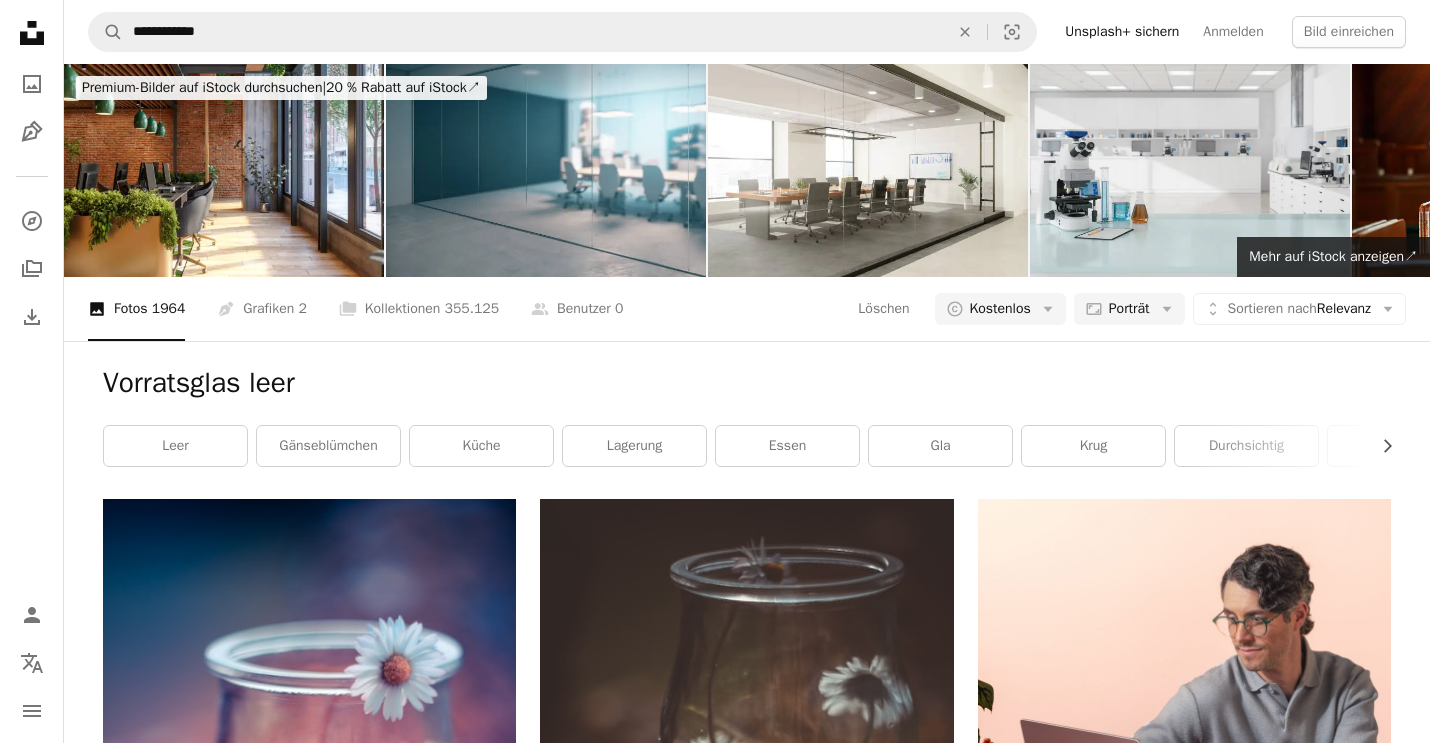 click on "**********" at bounding box center (715, 3210) 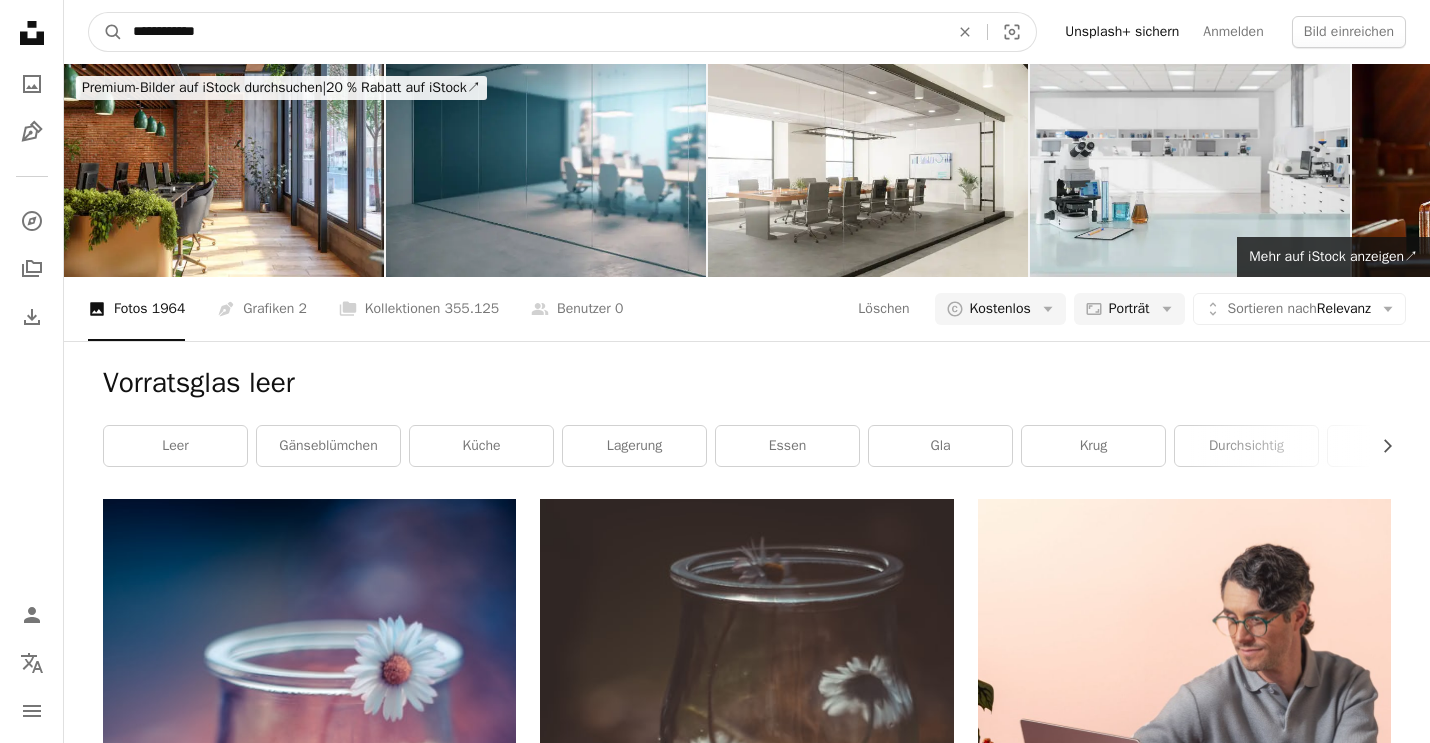 click on "**********" at bounding box center [533, 32] 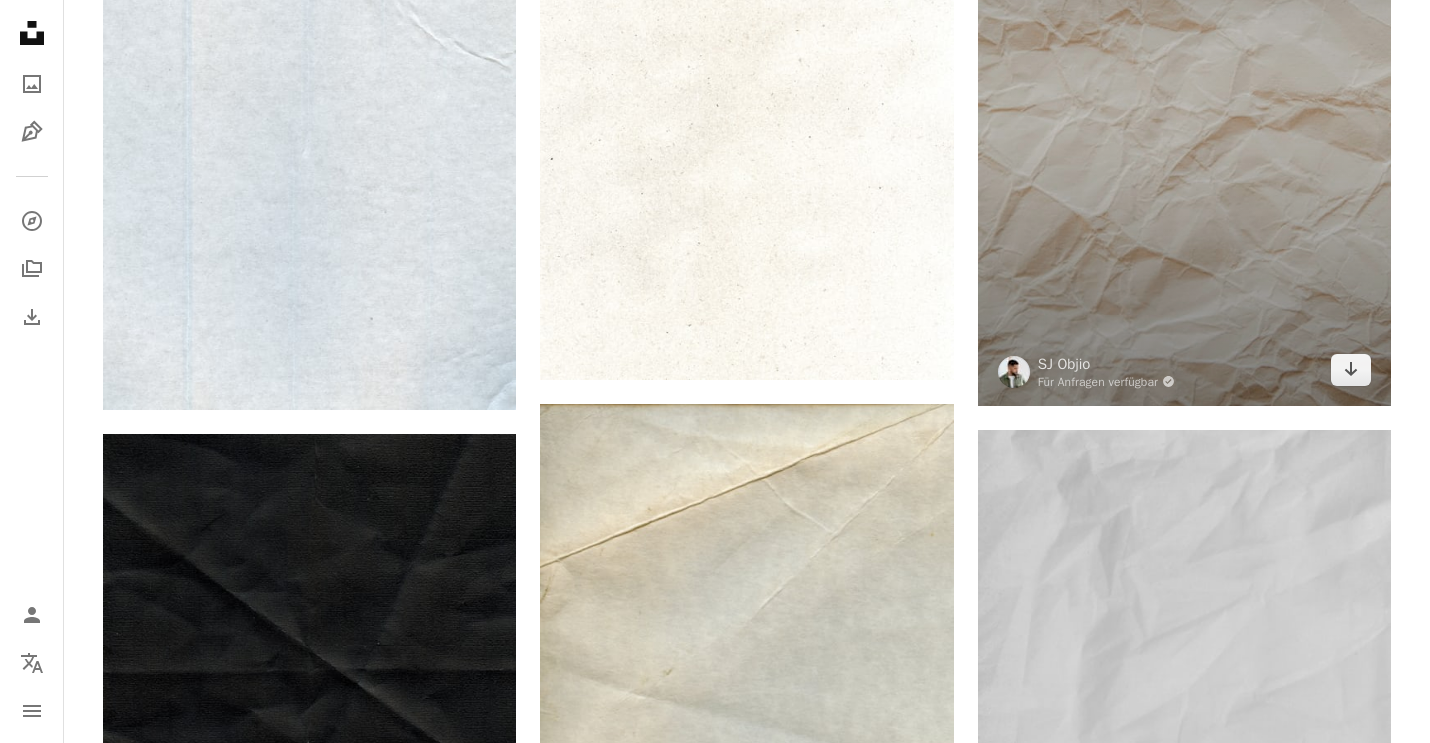 scroll, scrollTop: 1781, scrollLeft: 0, axis: vertical 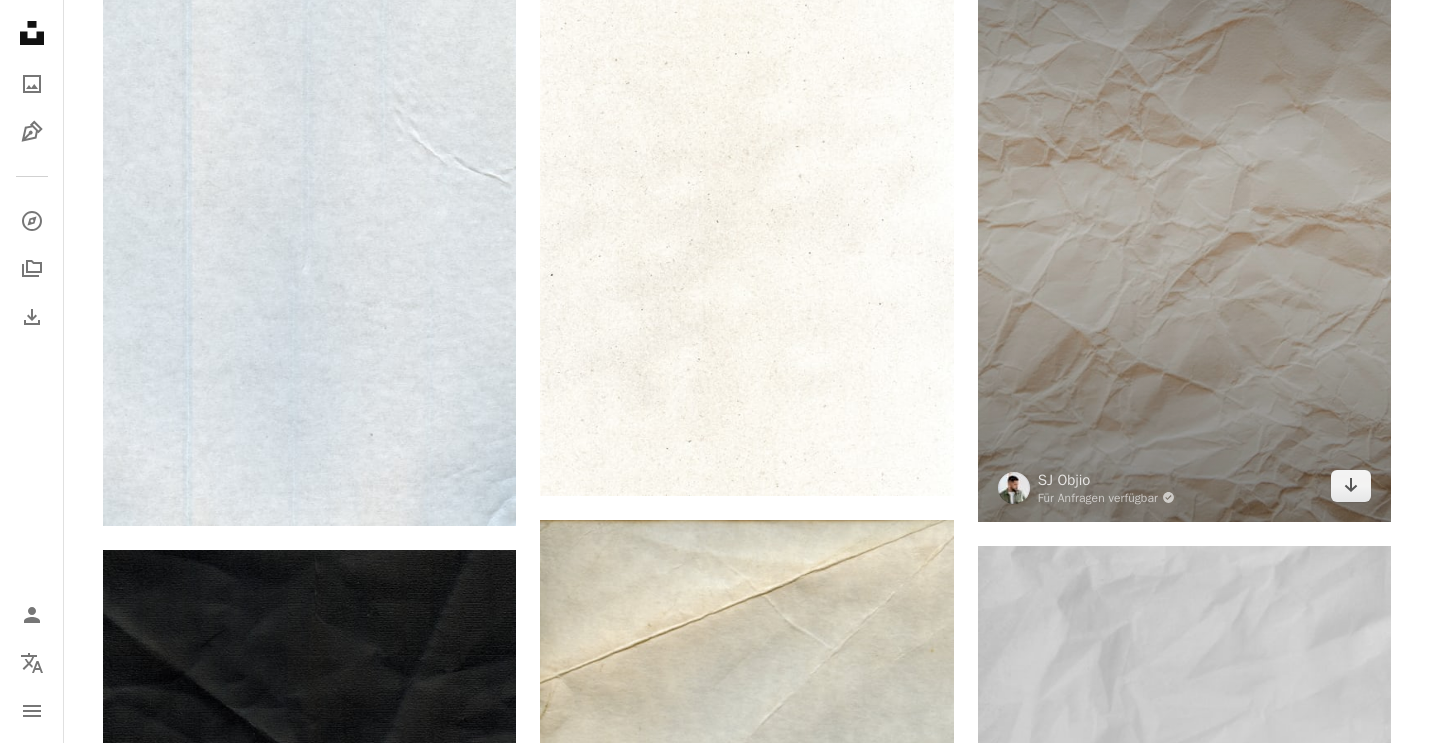 click at bounding box center [1184, 212] 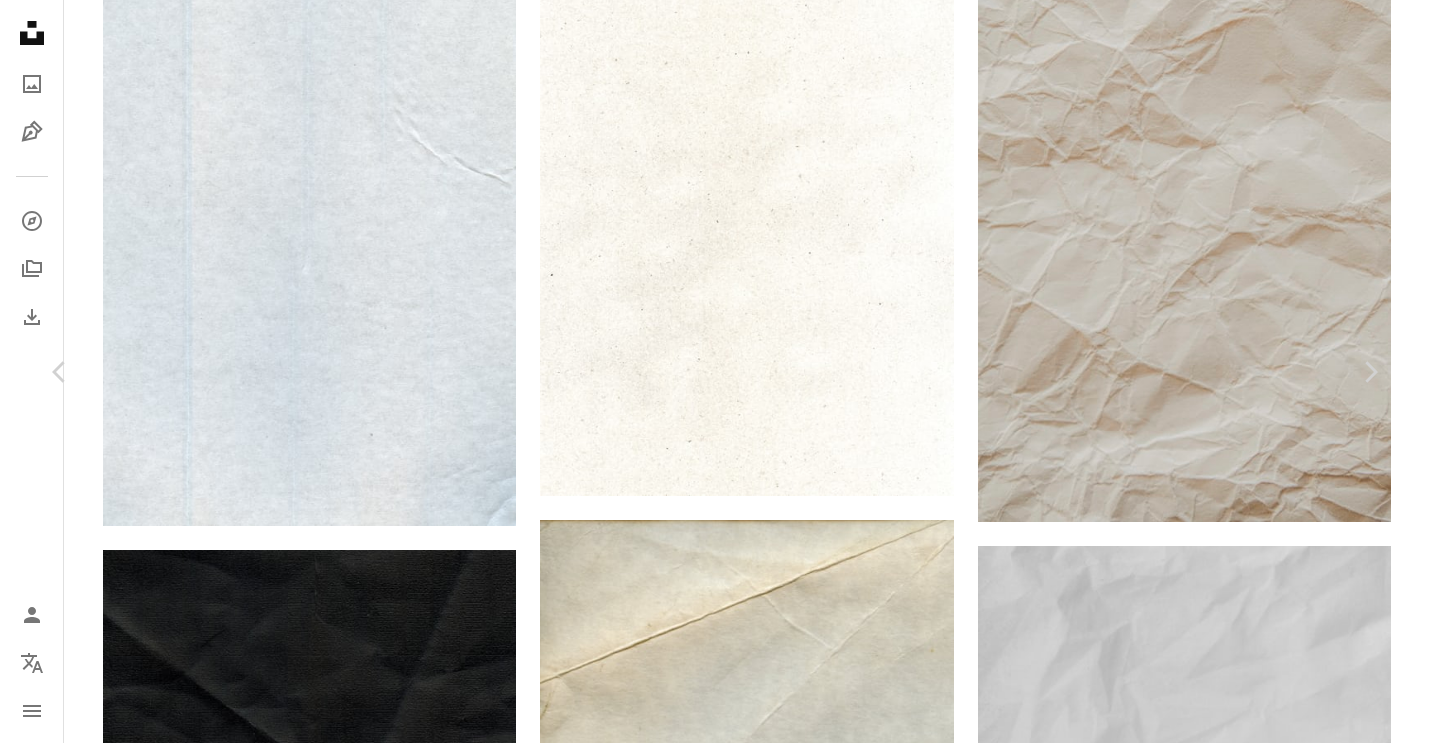 click on "Kostenlos herunterladen" at bounding box center [1149, 4077] 